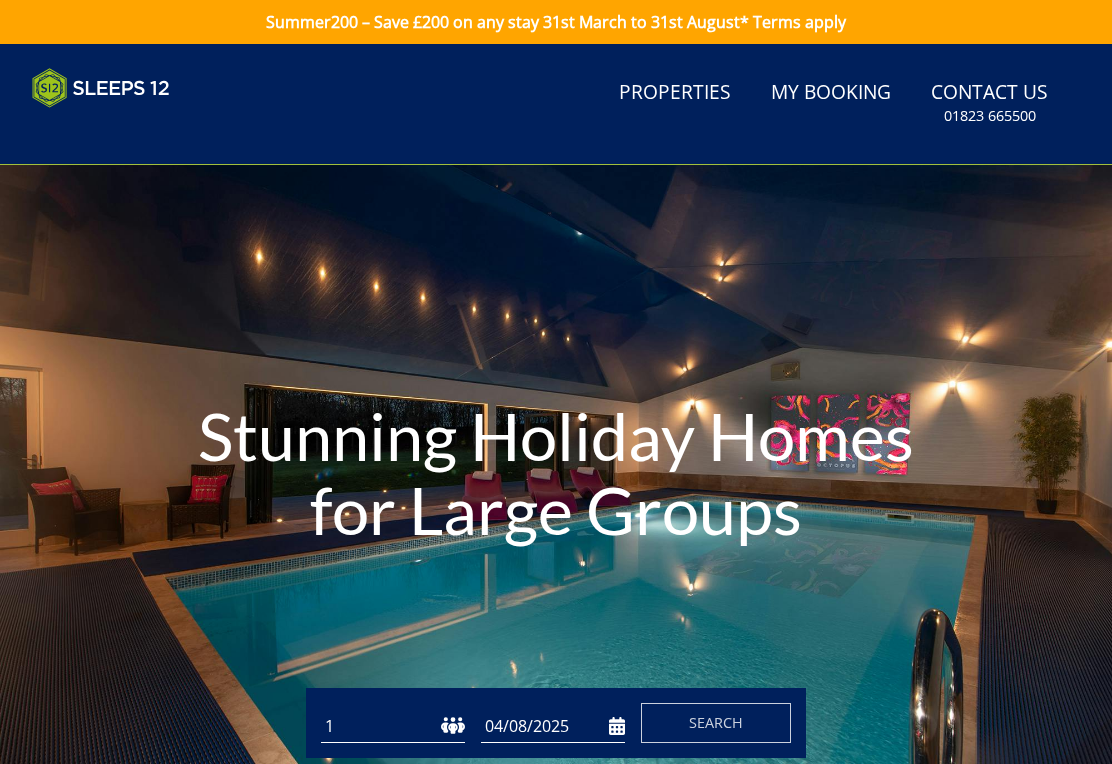 scroll, scrollTop: 0, scrollLeft: 0, axis: both 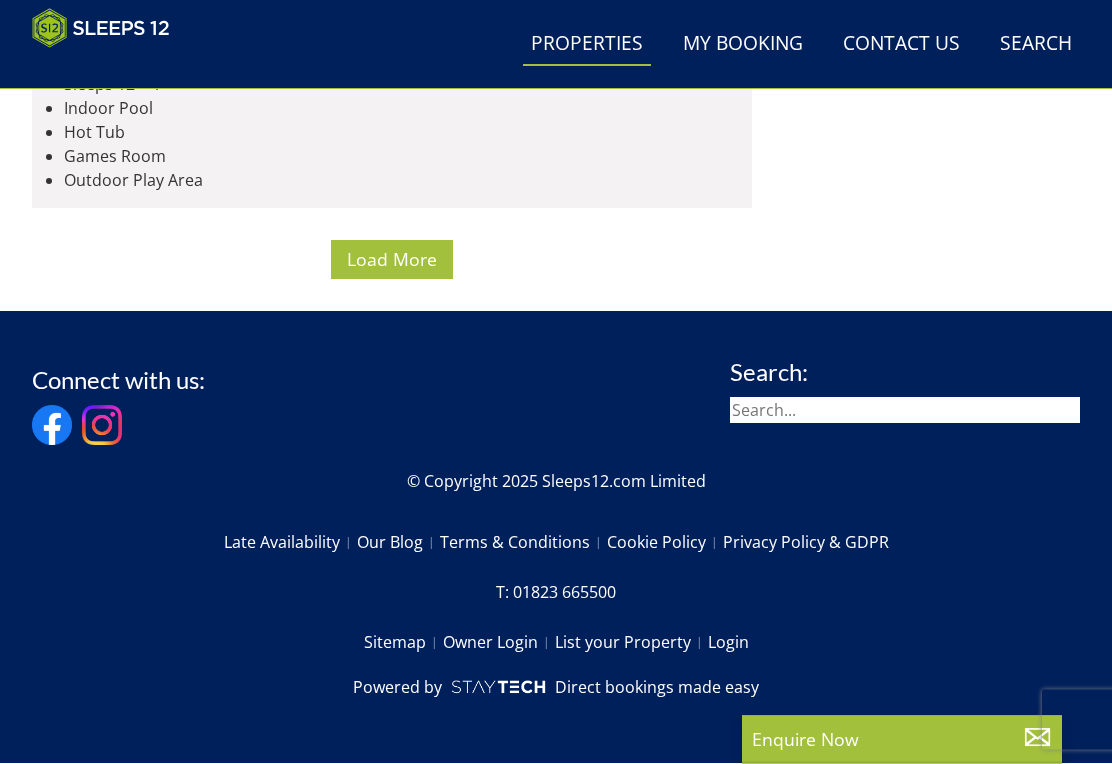 click on "Load More" at bounding box center [392, 260] 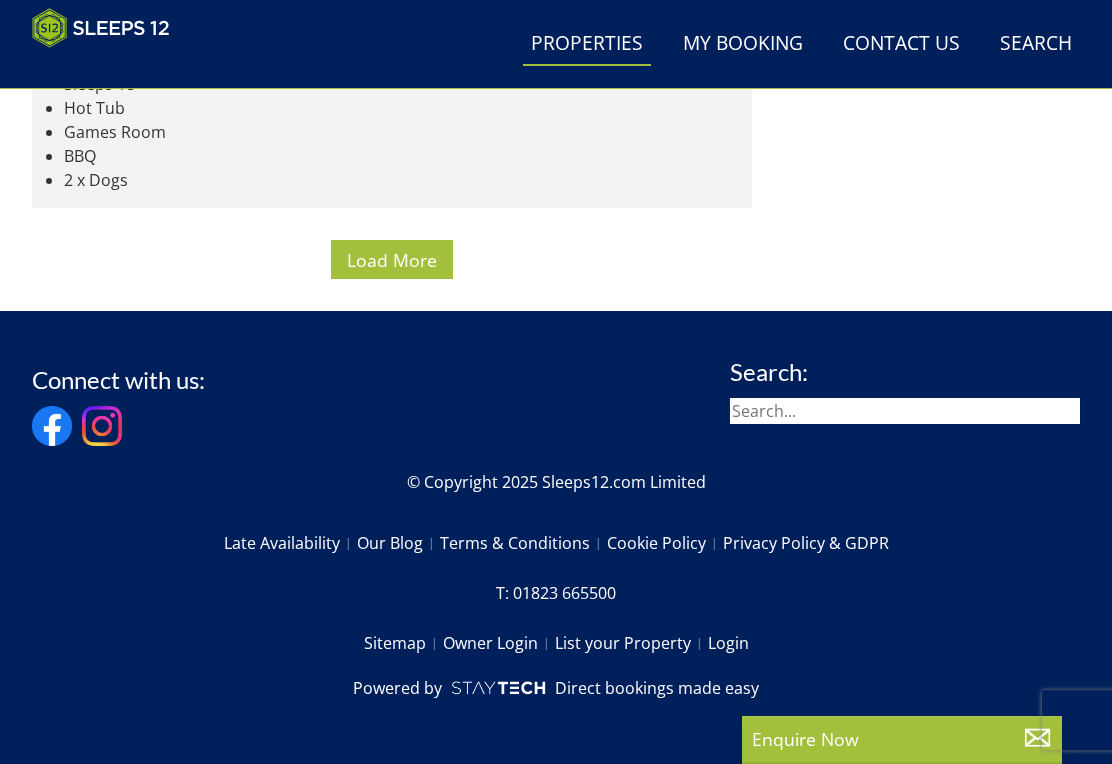 scroll, scrollTop: 20781, scrollLeft: 0, axis: vertical 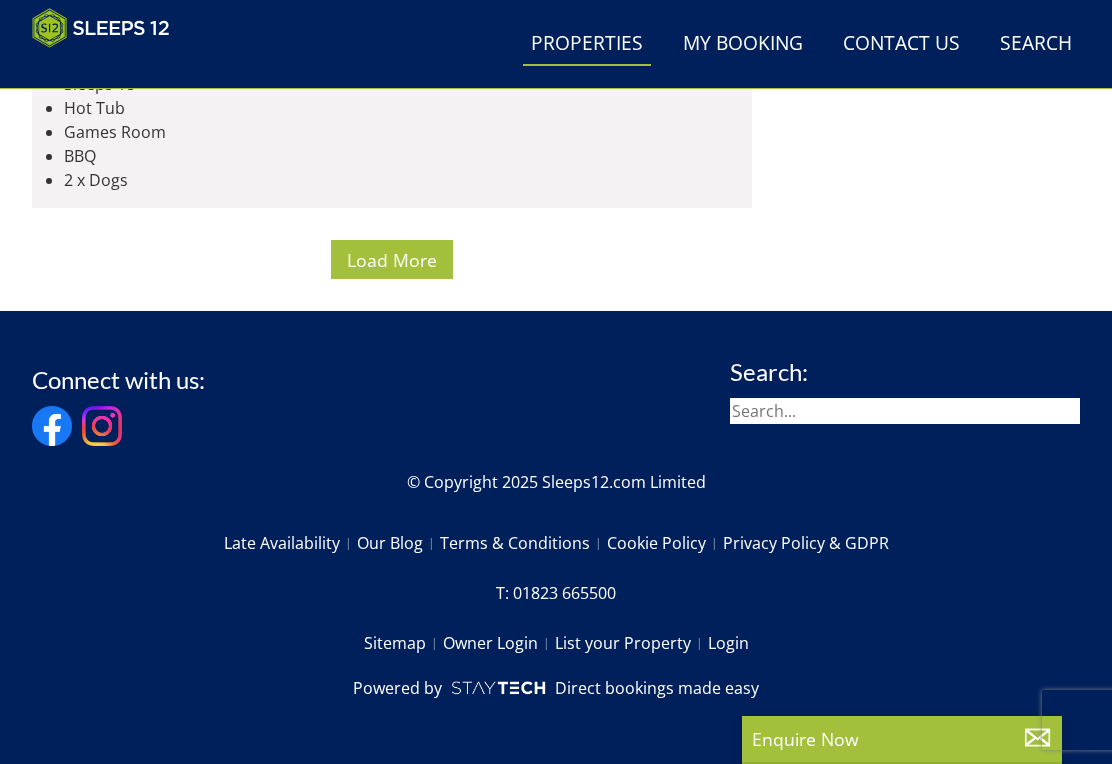 click at bounding box center (392, -5242) 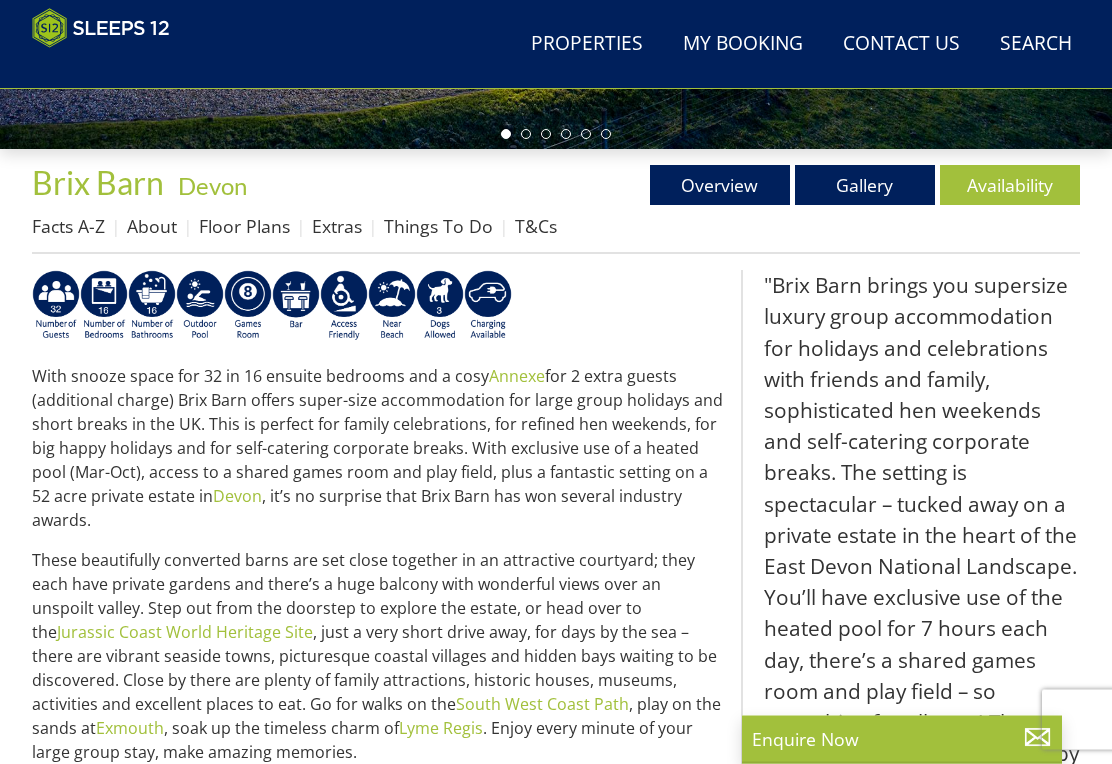 scroll, scrollTop: 608, scrollLeft: 0, axis: vertical 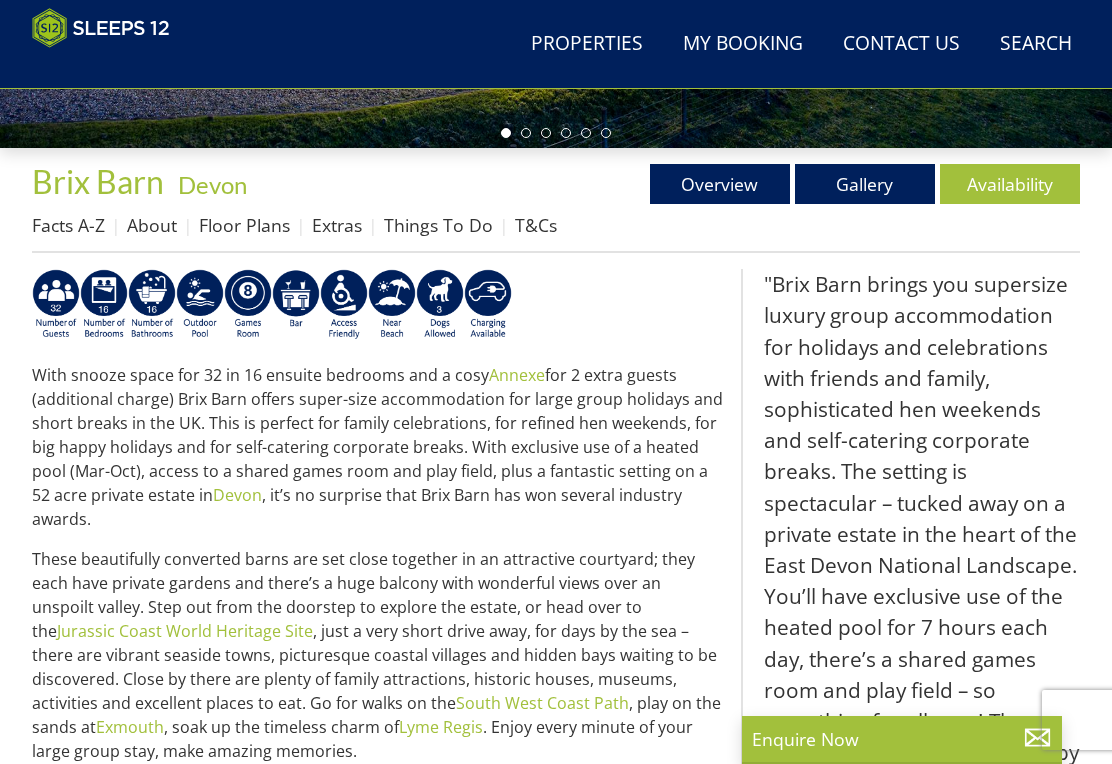 click on "Availability" at bounding box center (1010, 184) 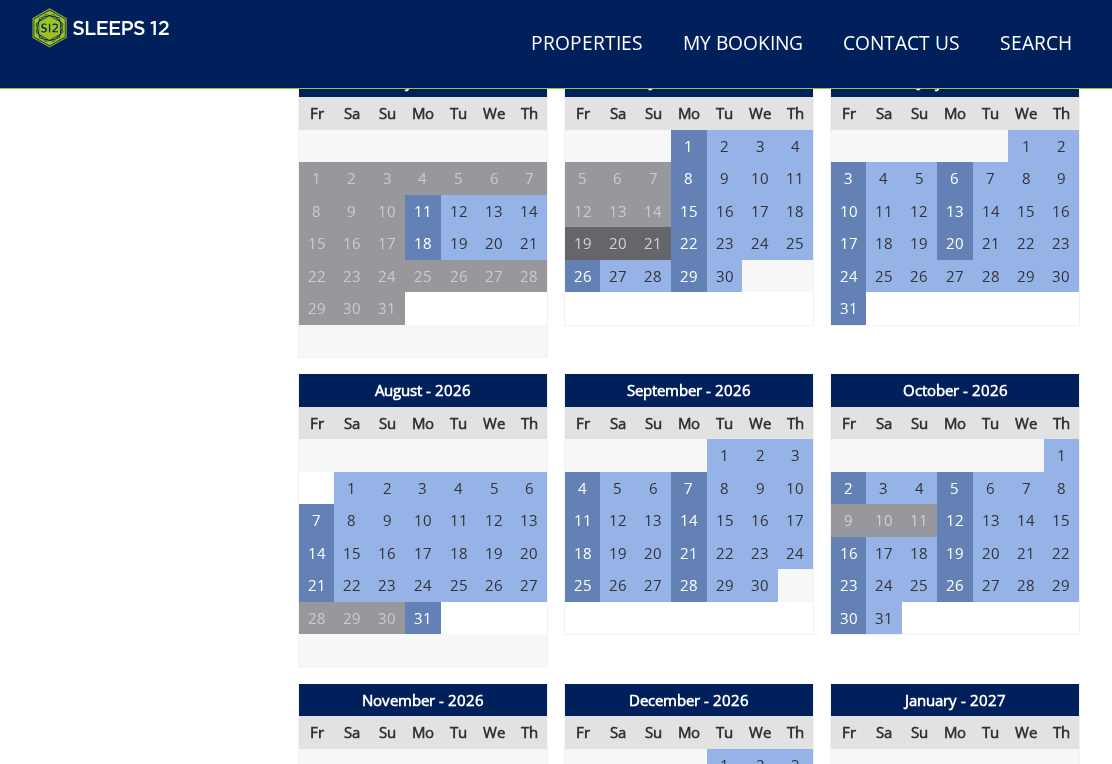 scroll, scrollTop: 1756, scrollLeft: 0, axis: vertical 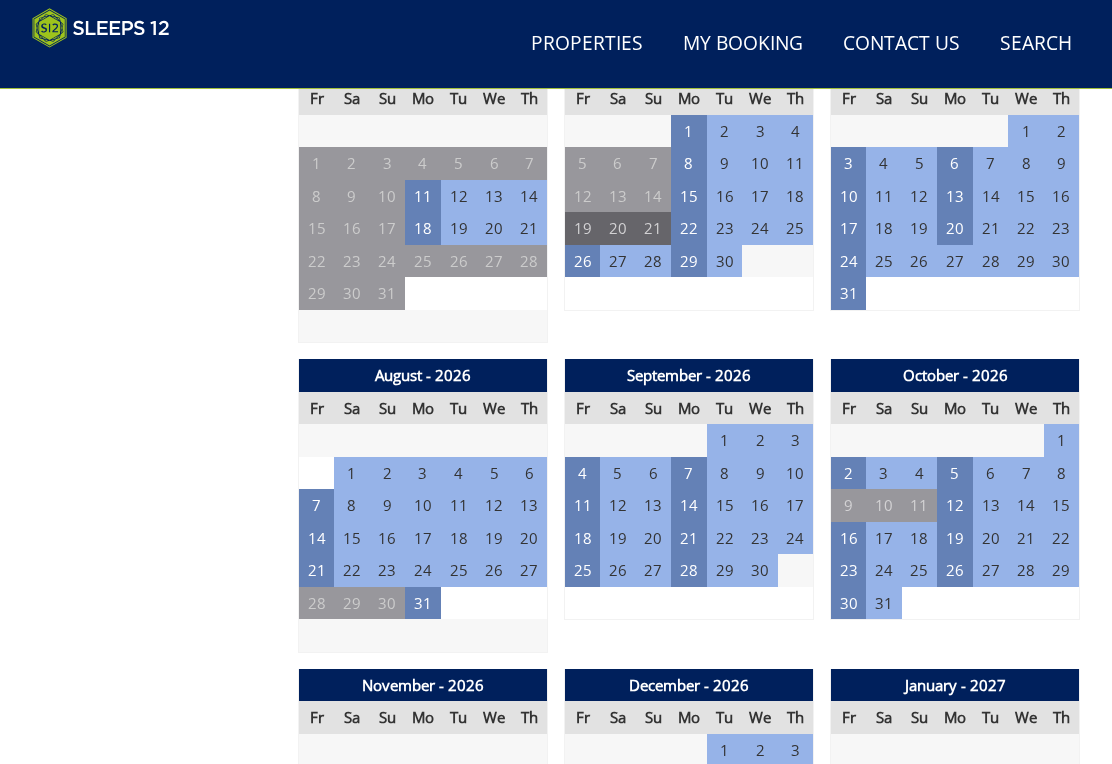 click on "21" at bounding box center (317, 570) 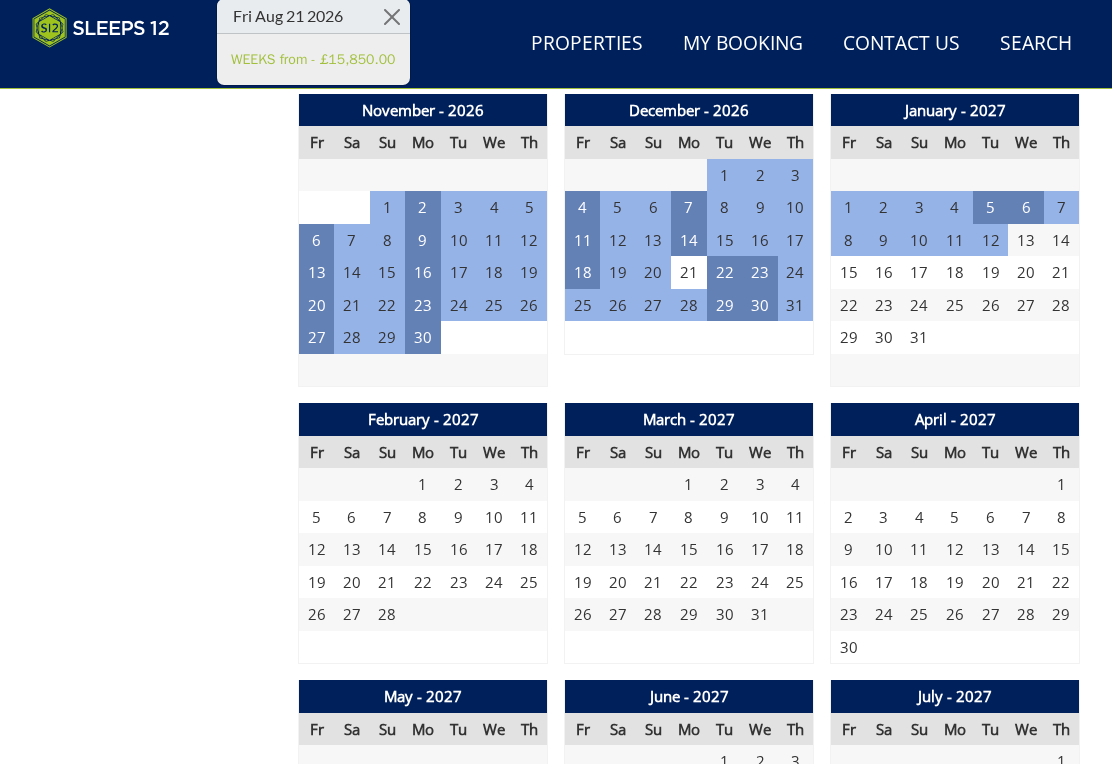 scroll, scrollTop: 2331, scrollLeft: 0, axis: vertical 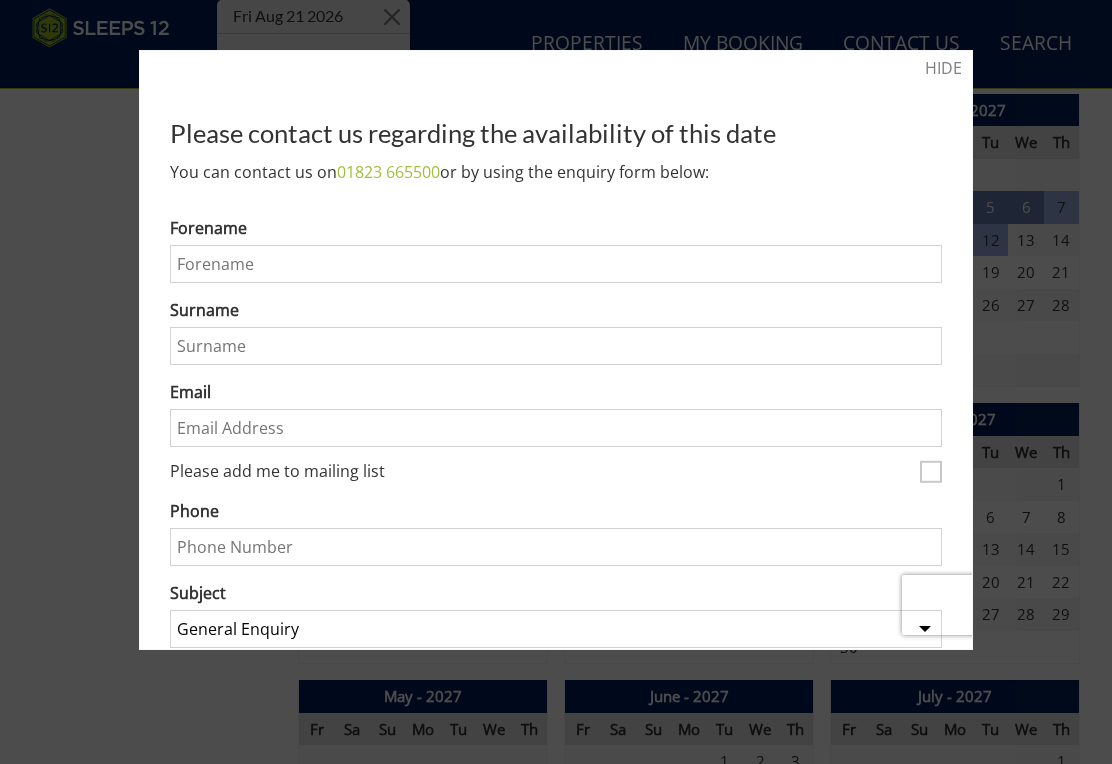 click on "HIDE
Please contact us regarding the availability of this date
You can contact us on  [PHONE]  or by using the enquiry form below:
Do not fill in this field
Forename
Surname
Email
Please add me to mailing list
Phone
Subject
General Enquiry
Listing My Property
Haydays
Goldway
Lively Lodge
Ortensia
Boon Barn
Perys Hill
Bluewater
Dovesway
Flossy Brook
Berry House
House On The Hill
Ramscombe
Coat Barn
Dreamdays
Harcombes
Cowslip Manor
Churchill 20
Blushings Barn
The Granary
Jollyoaks
Viney Hill Country House
Ade Shindy
Meadows Drift
Frog Street
Hennaways
Beyond The Woods
Riverside
La Belle Folly
Sampford View
Heddinay
Quantock Barns
Whispering Thatch
Otterhead House
Big Thatch
Fuzzy Orchard
The Plough
Hillydays
Dancing Hill
Holemoor Stables
Smalls
Babblebrook
Shires
Dustings
Cockercombe" at bounding box center (556, 350) 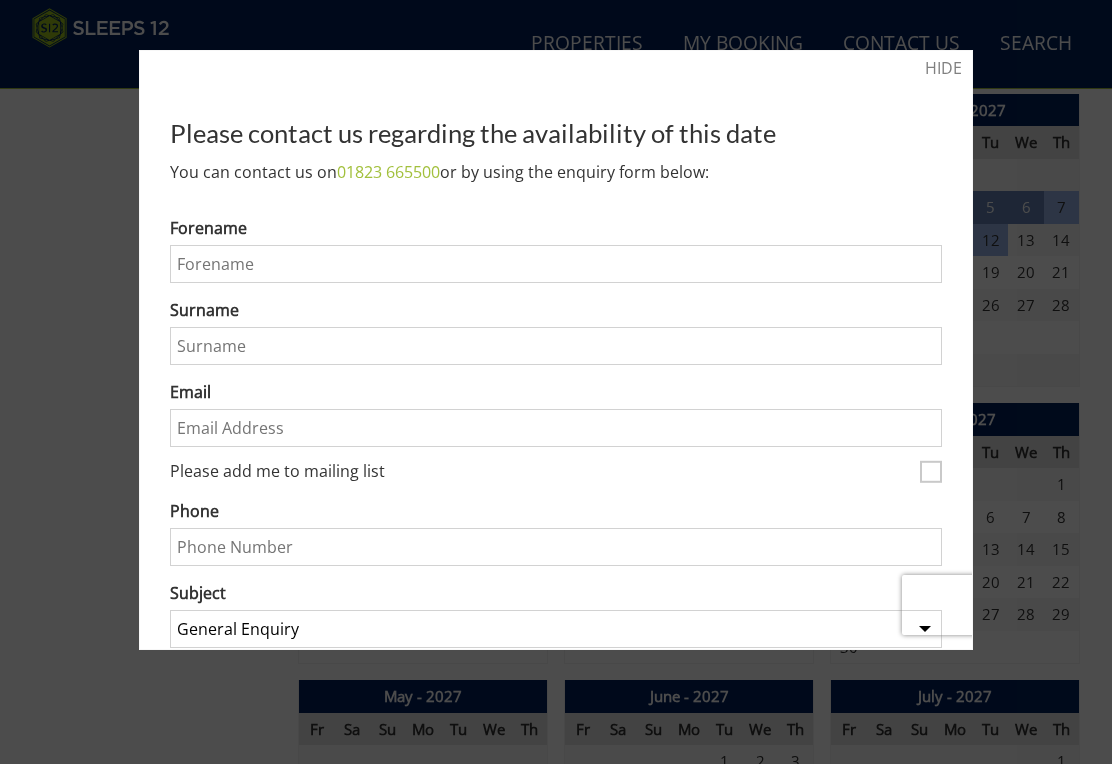 click on "HIDE" at bounding box center [943, 68] 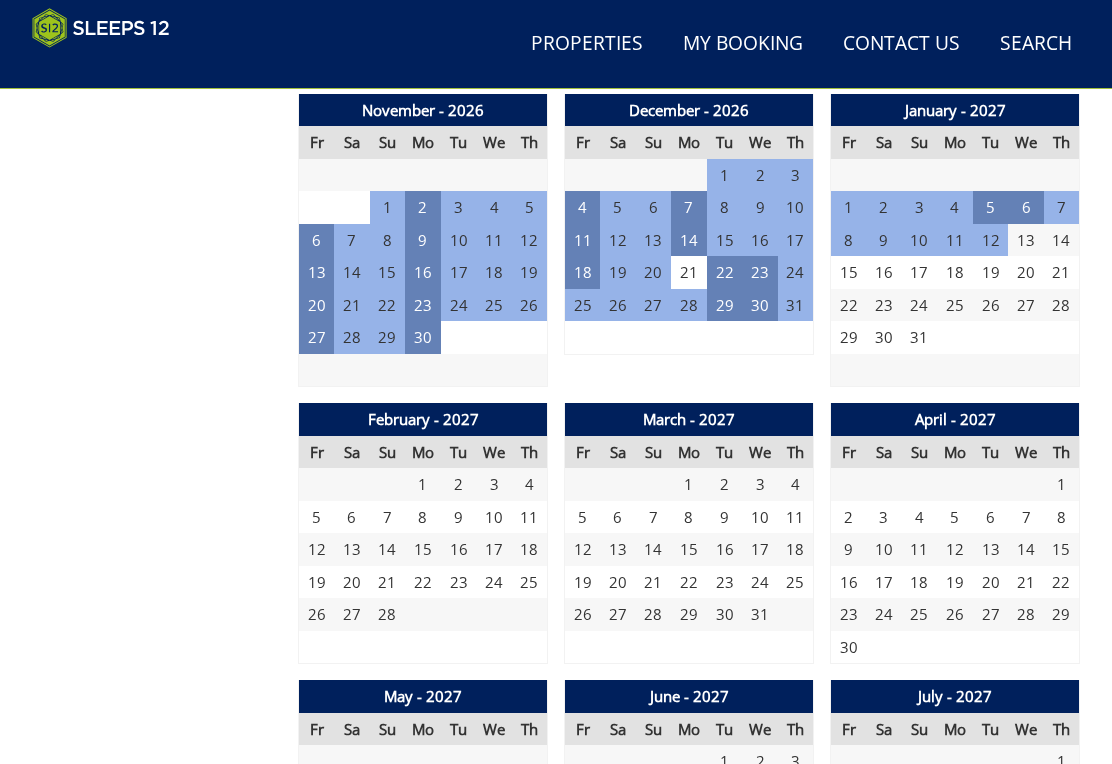 click on "28" at bounding box center (689, 305) 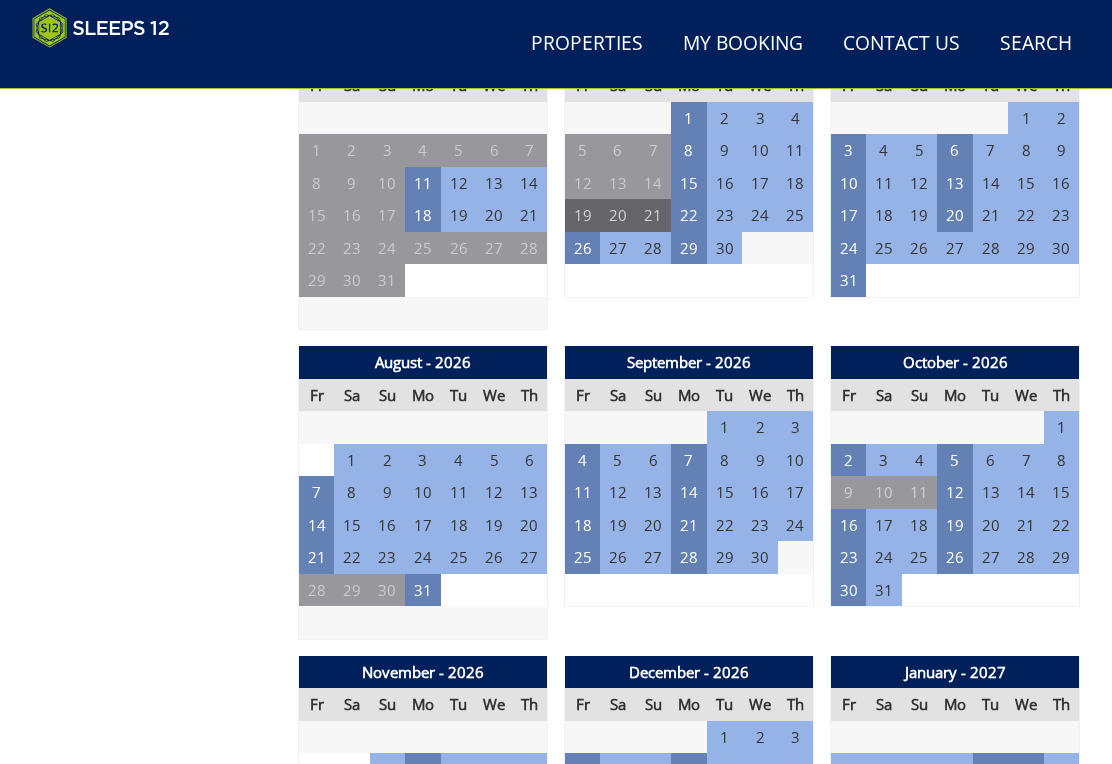 scroll, scrollTop: 1769, scrollLeft: 0, axis: vertical 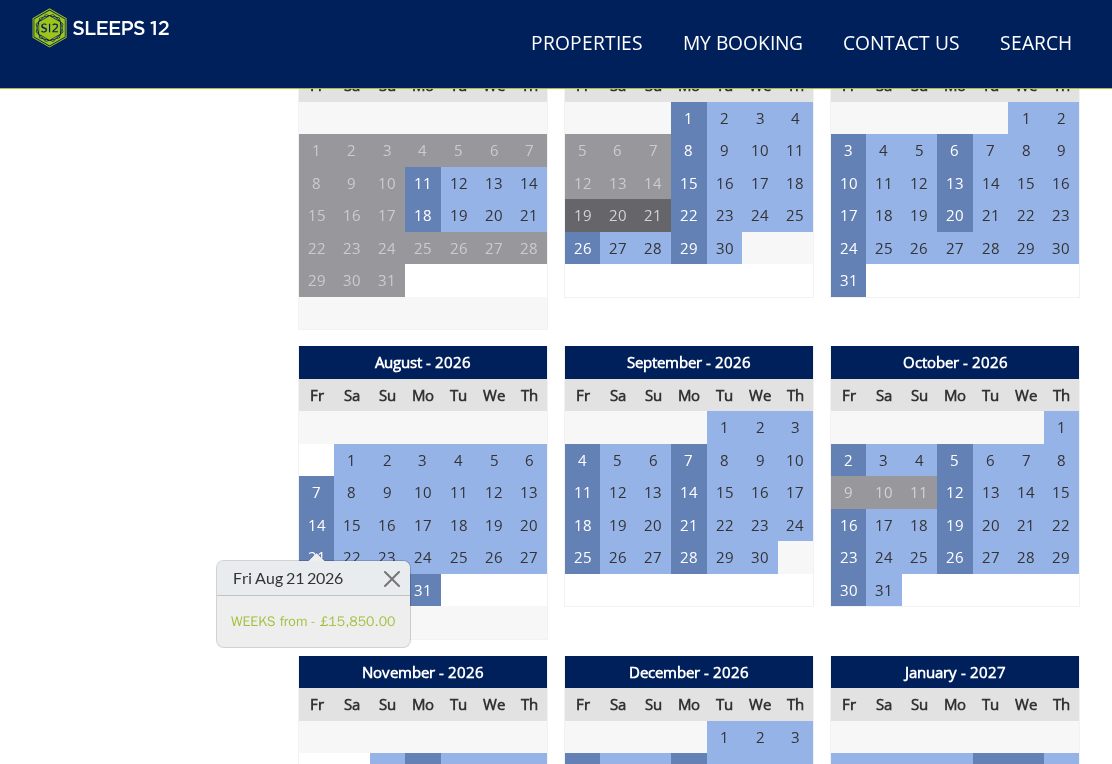 click on "WEEKS from  - £15,850.00" at bounding box center [313, 621] 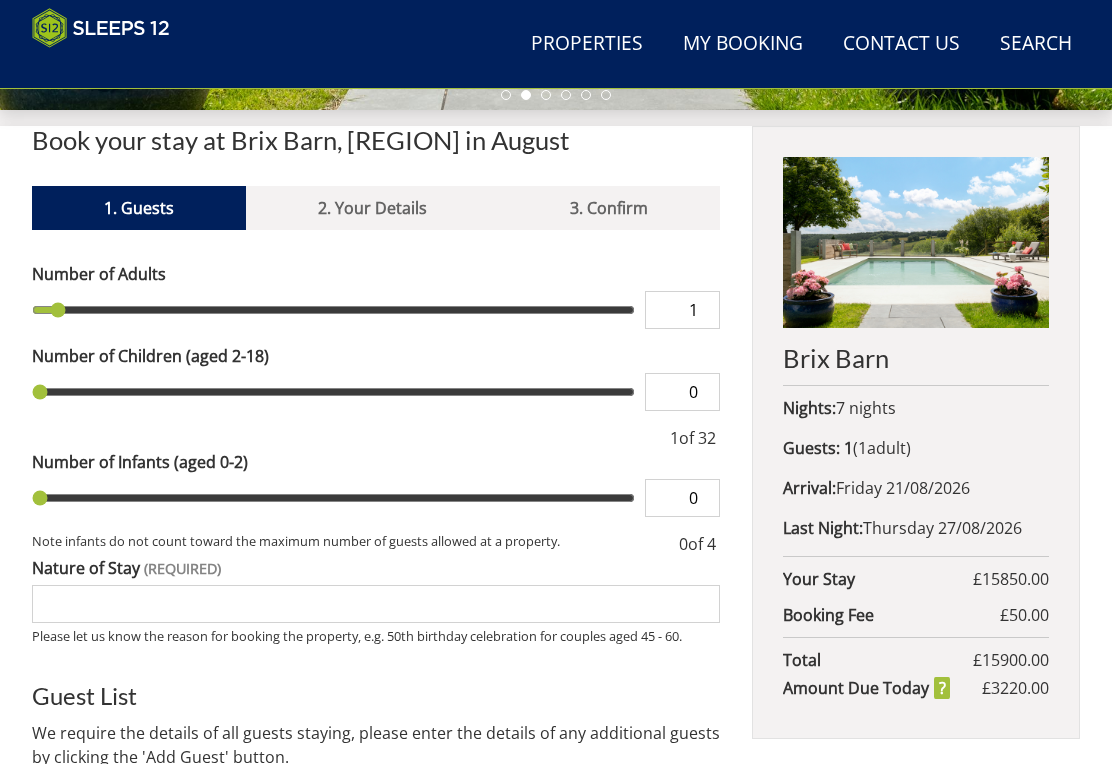 scroll, scrollTop: 585, scrollLeft: 0, axis: vertical 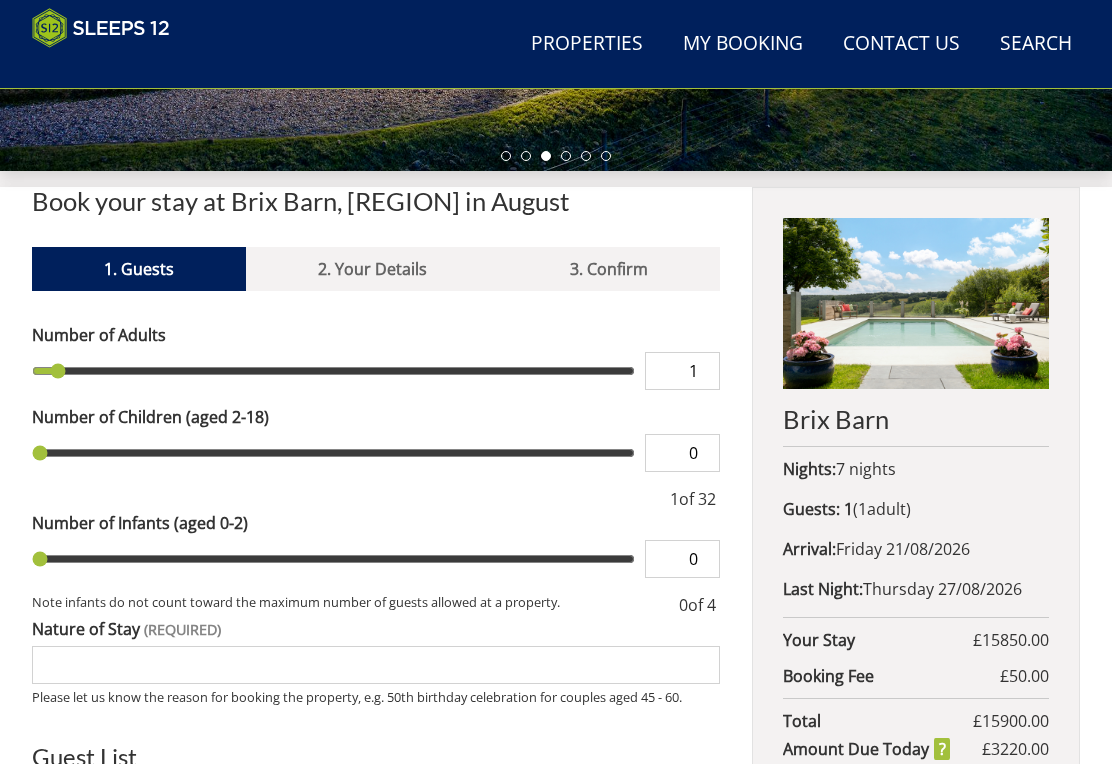 click on "1" at bounding box center (682, 371) 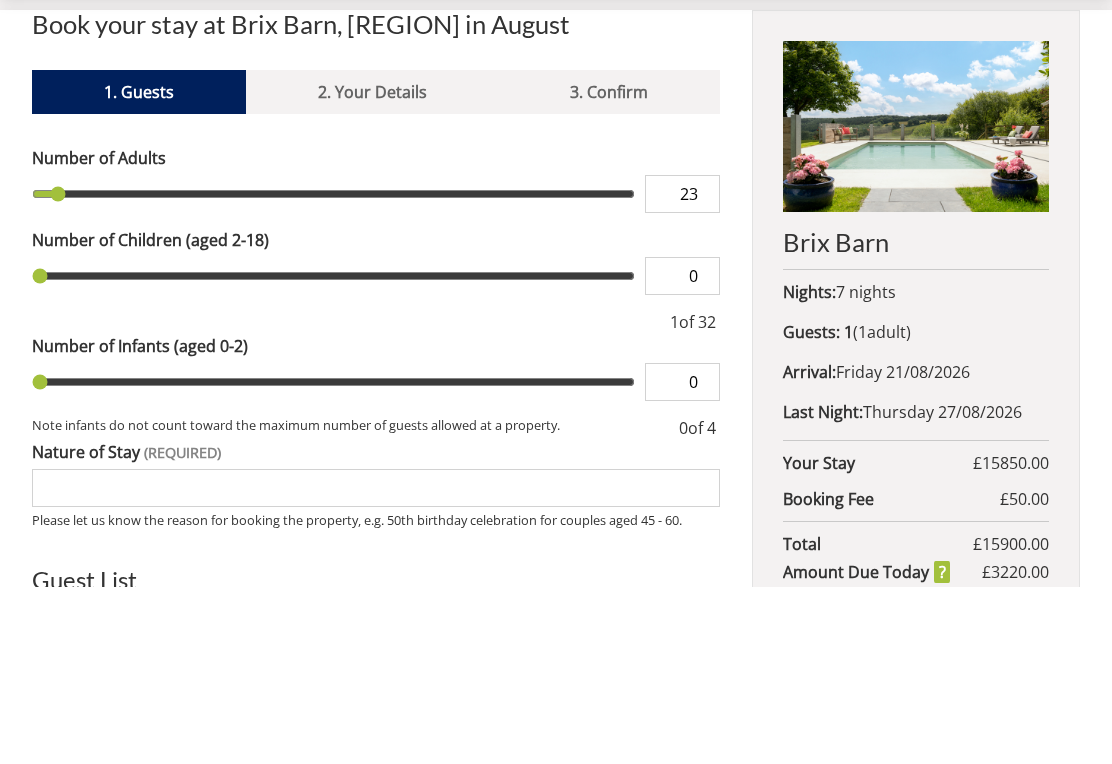 type on "23" 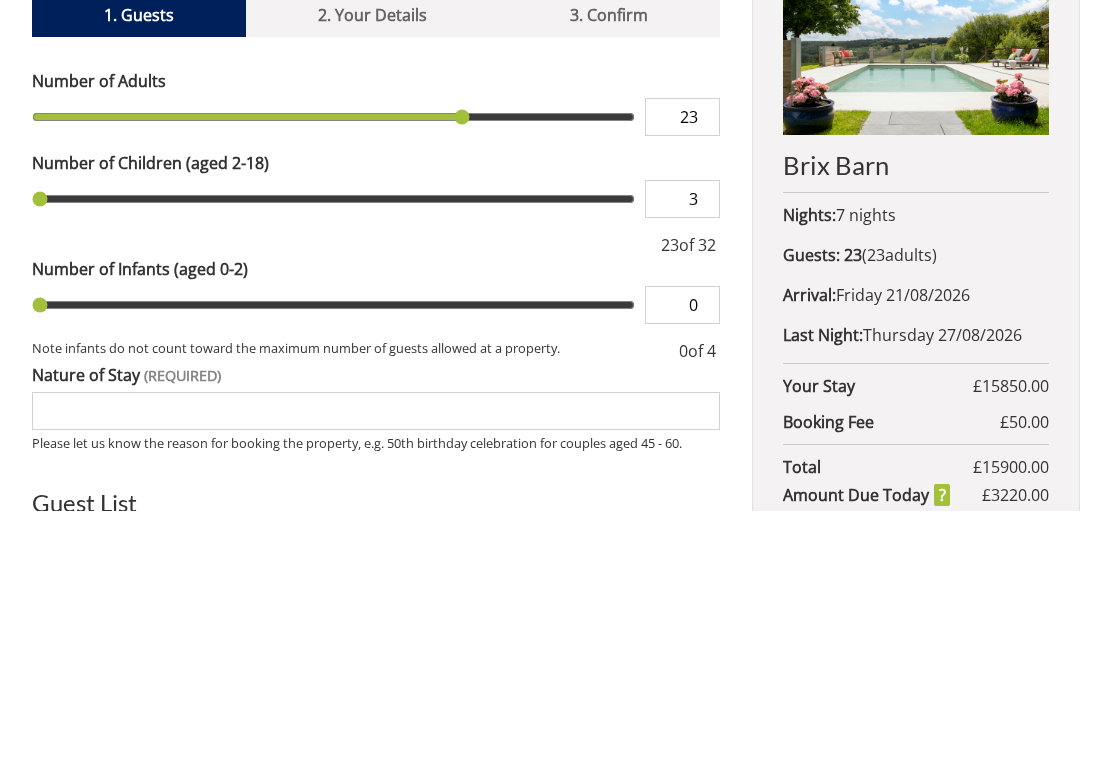 type on "3" 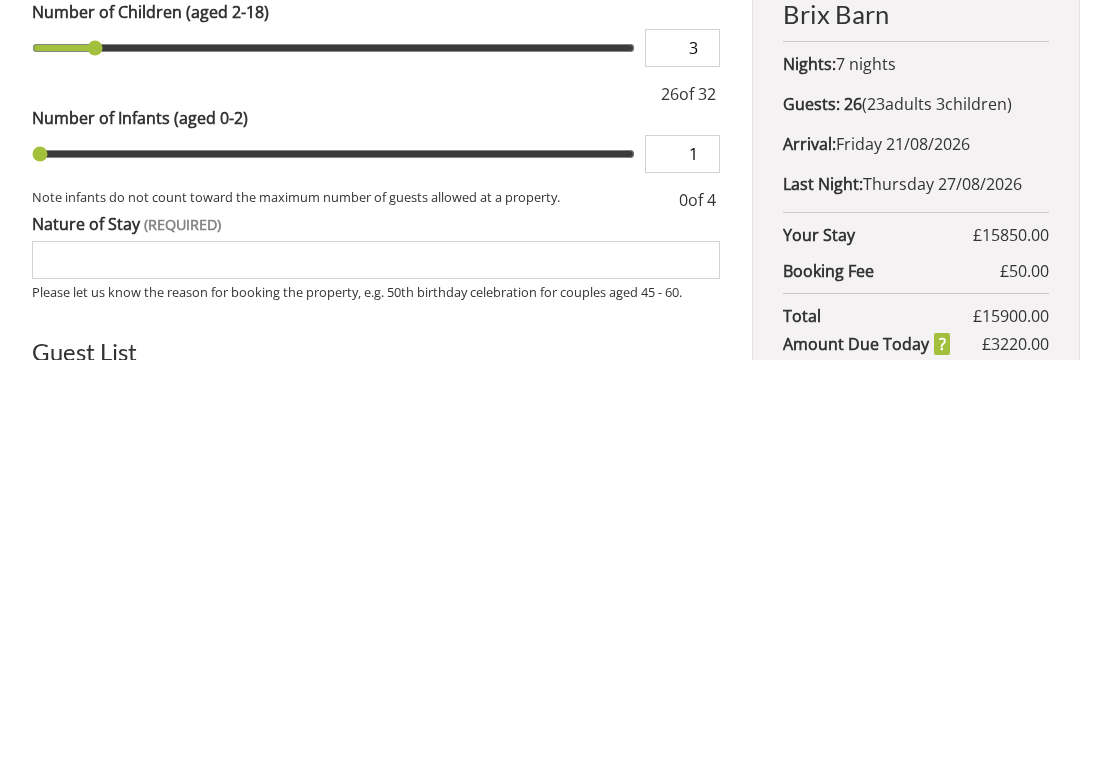 type on "1" 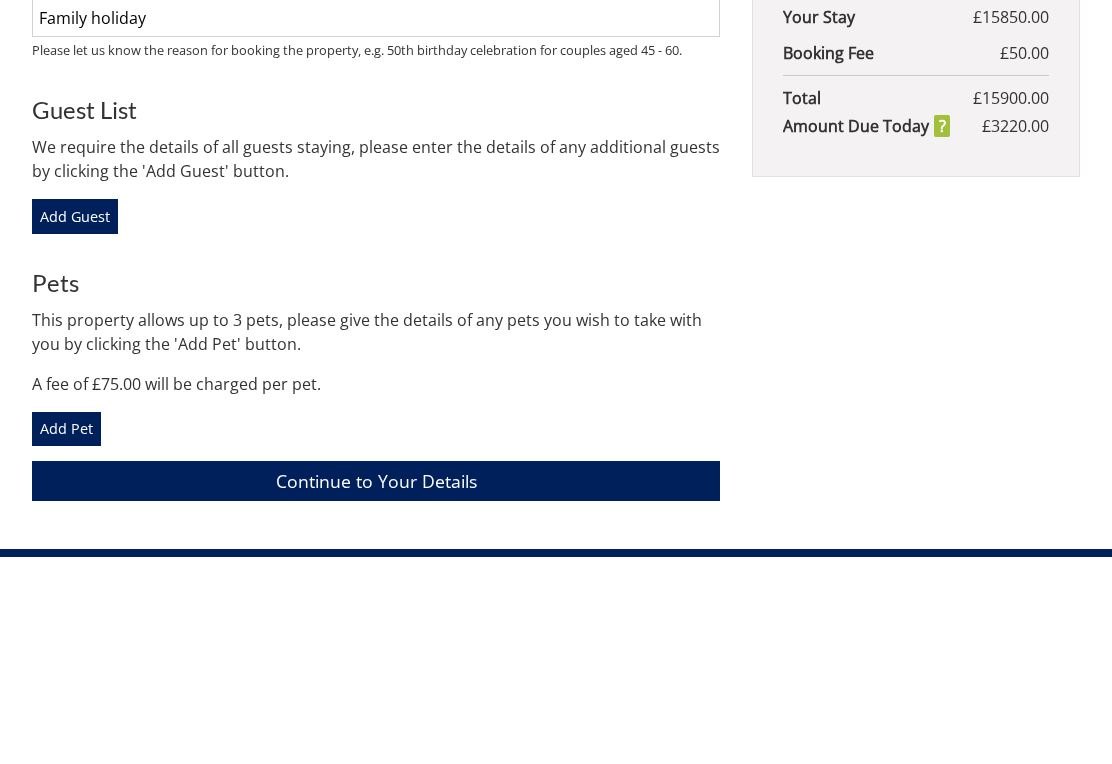 scroll, scrollTop: 1043, scrollLeft: 0, axis: vertical 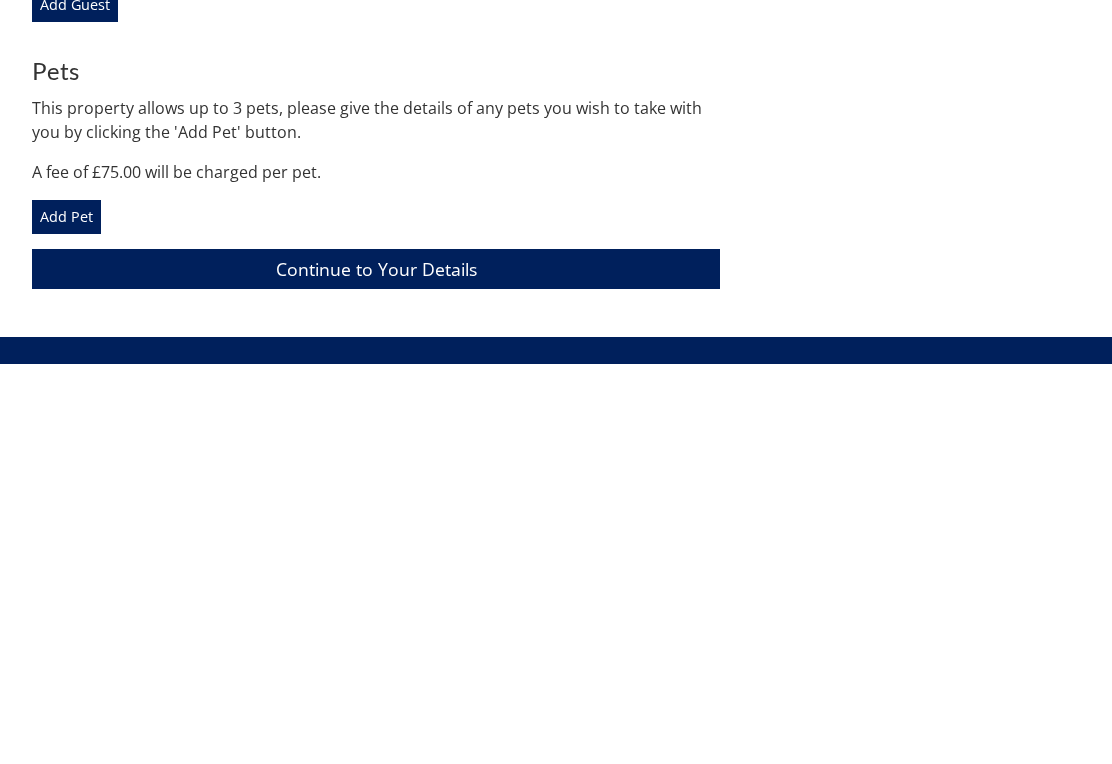 type on "Family holiday" 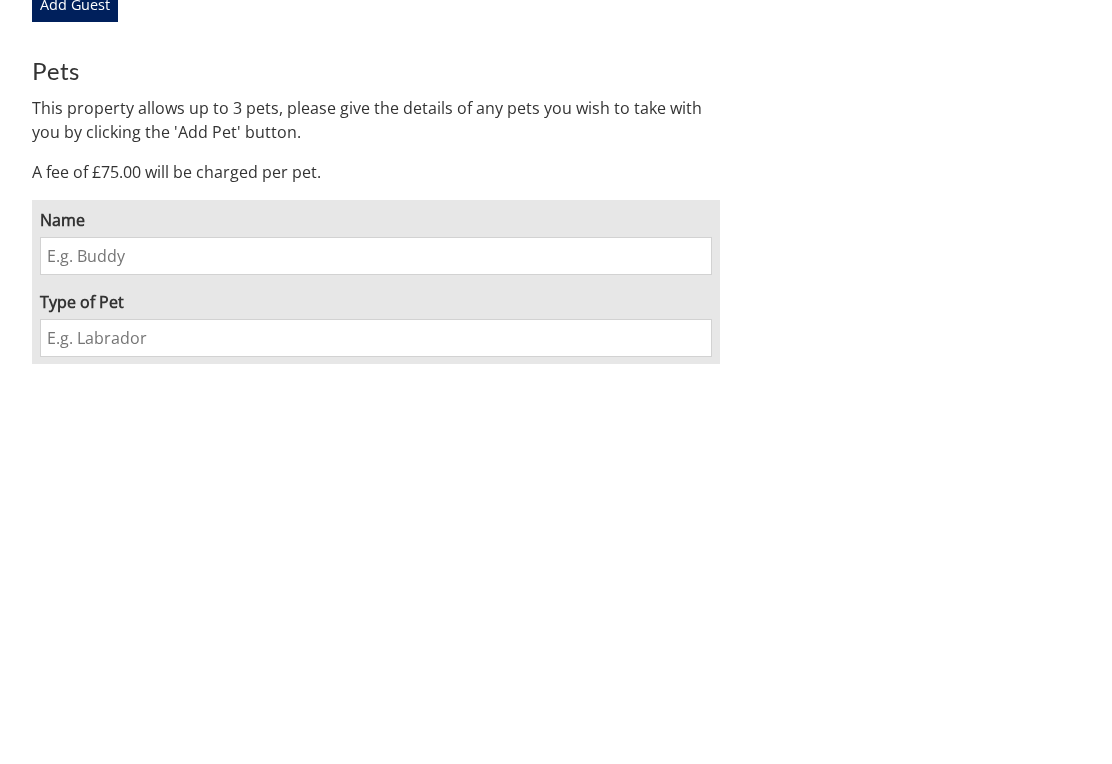 scroll, scrollTop: 1436, scrollLeft: 0, axis: vertical 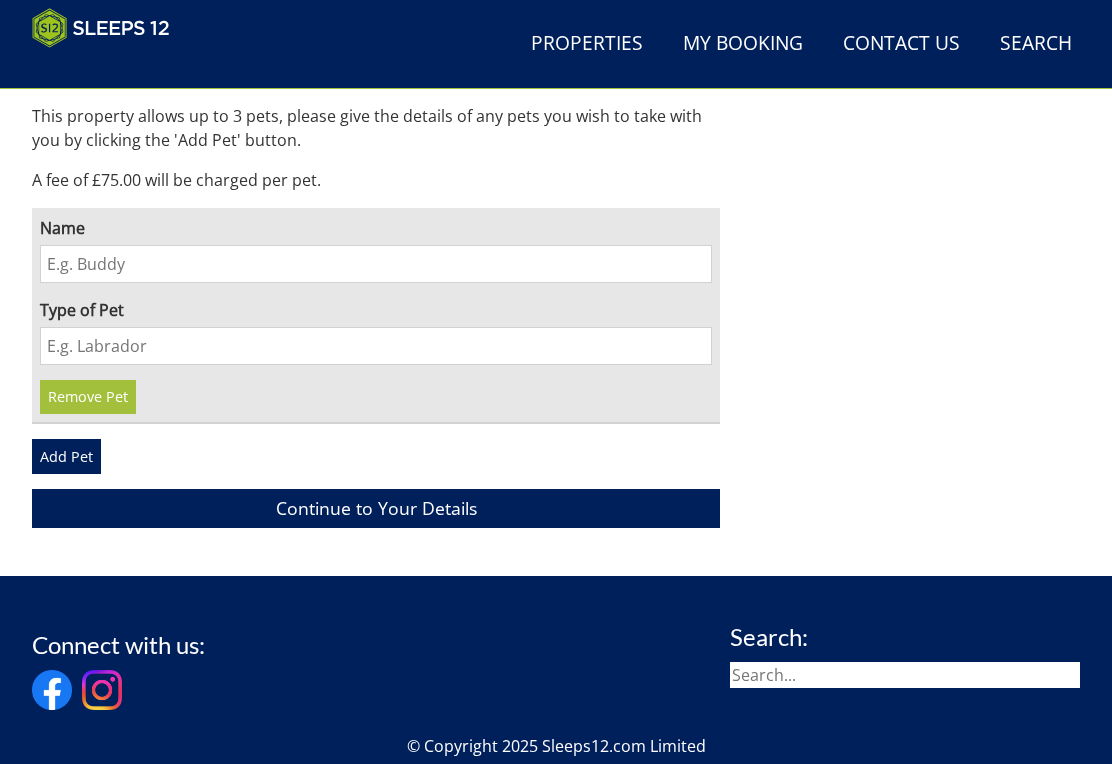 click on "Name" at bounding box center [376, 264] 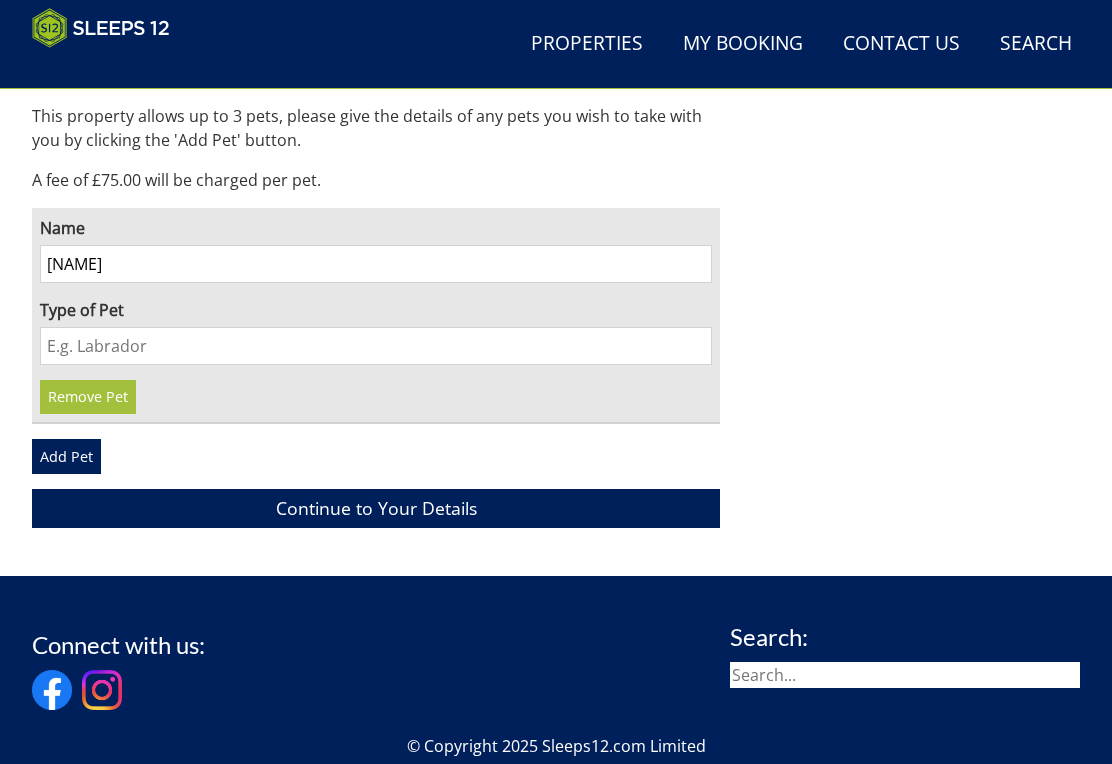type on "[NAME]" 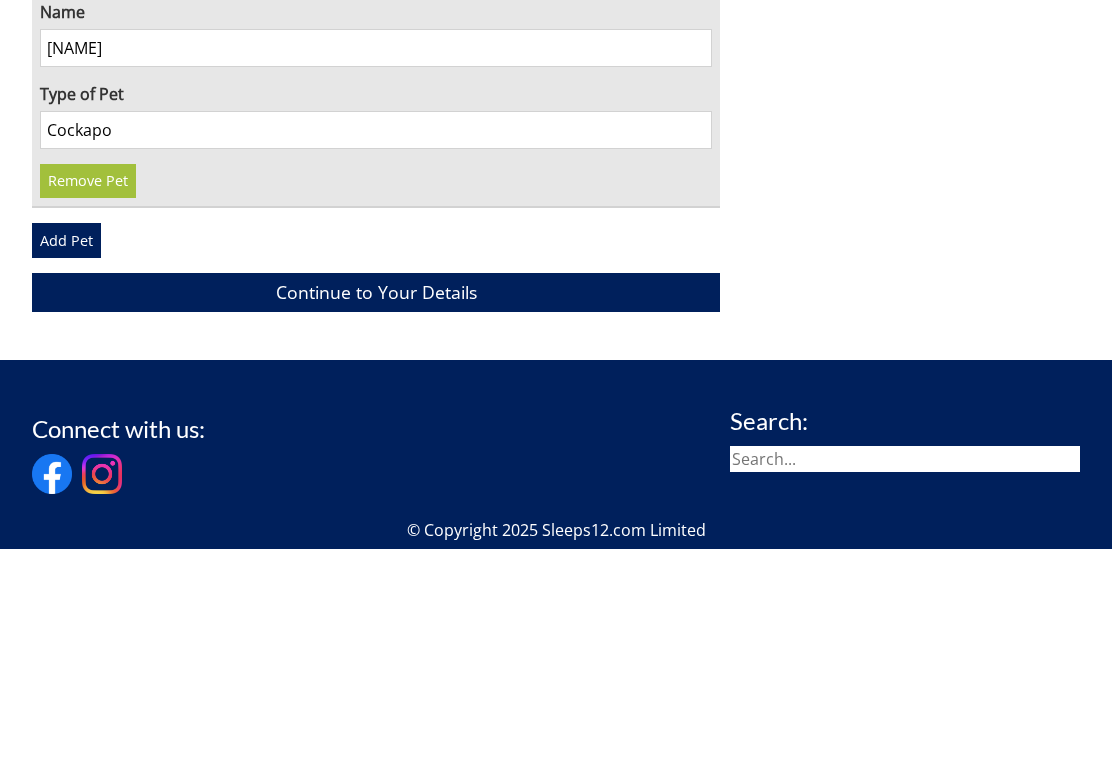 click on "Add Pet" at bounding box center (66, 456) 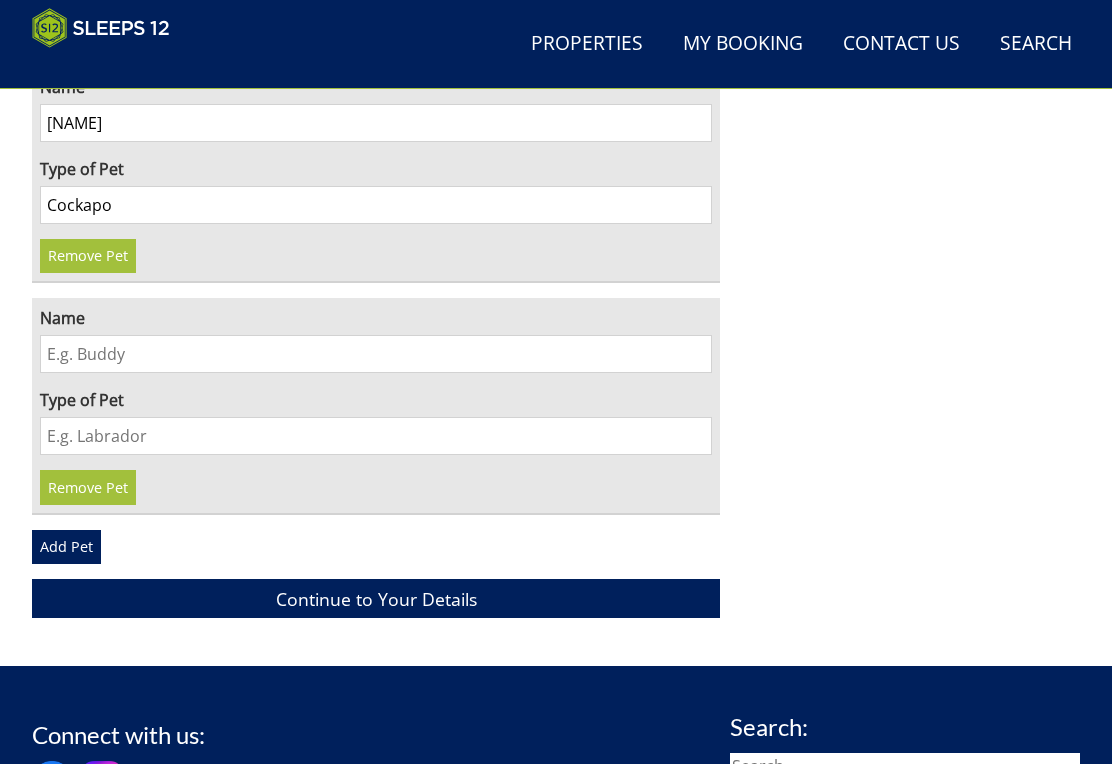 scroll, scrollTop: 1559, scrollLeft: 0, axis: vertical 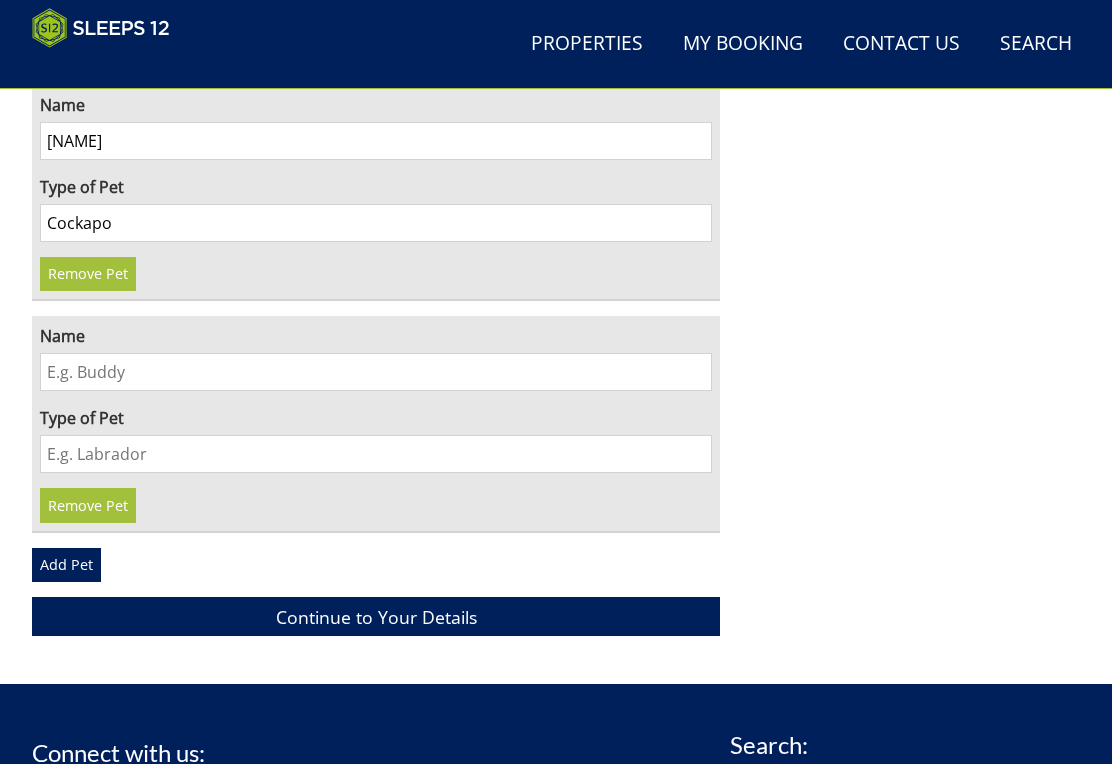 click on "Cockapo" at bounding box center (376, 223) 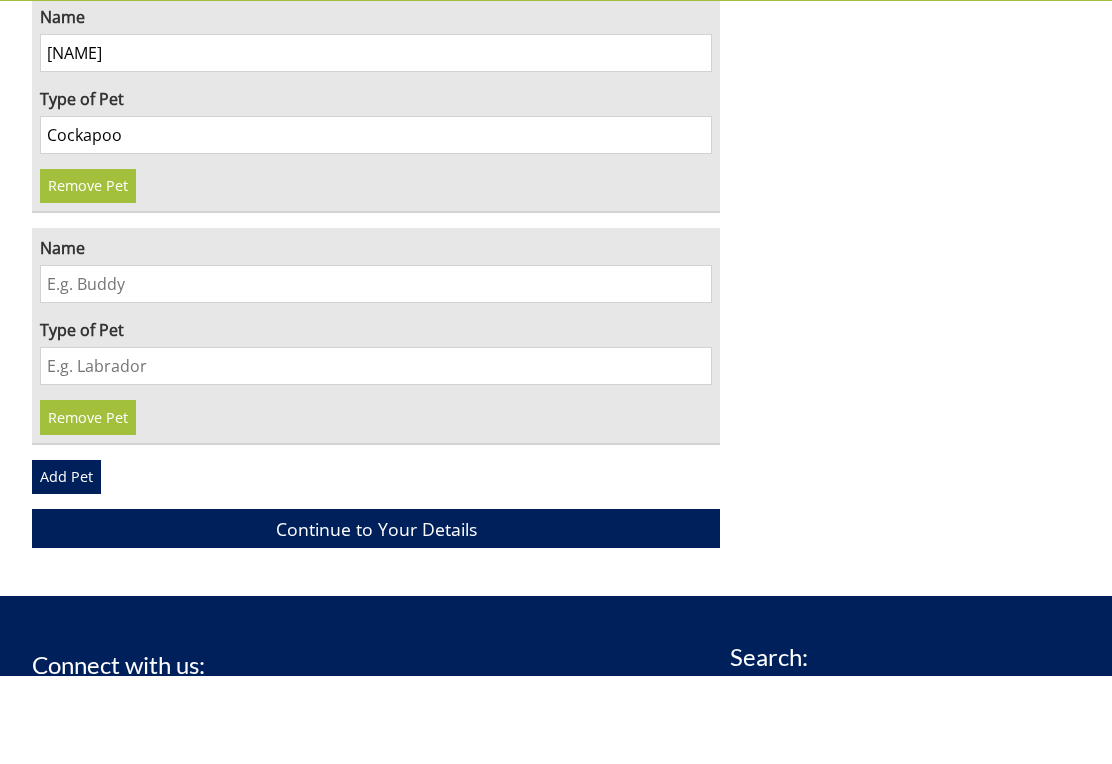 type on "Cockapoo" 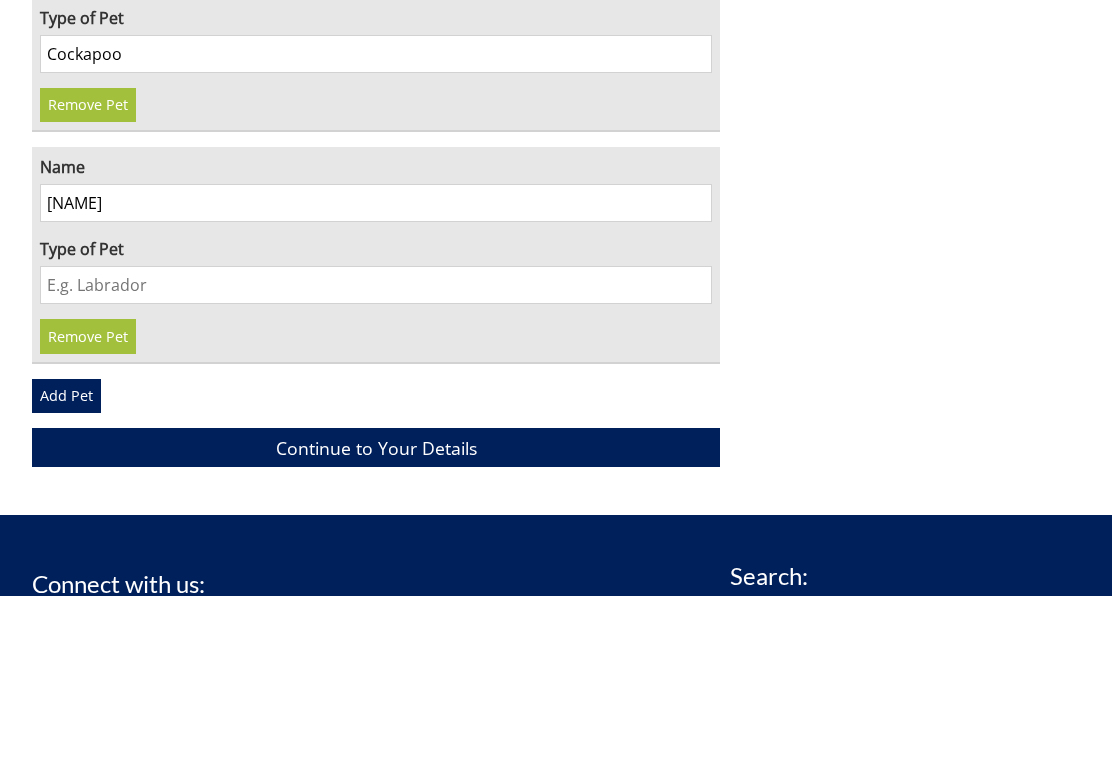 type on "[NAME]" 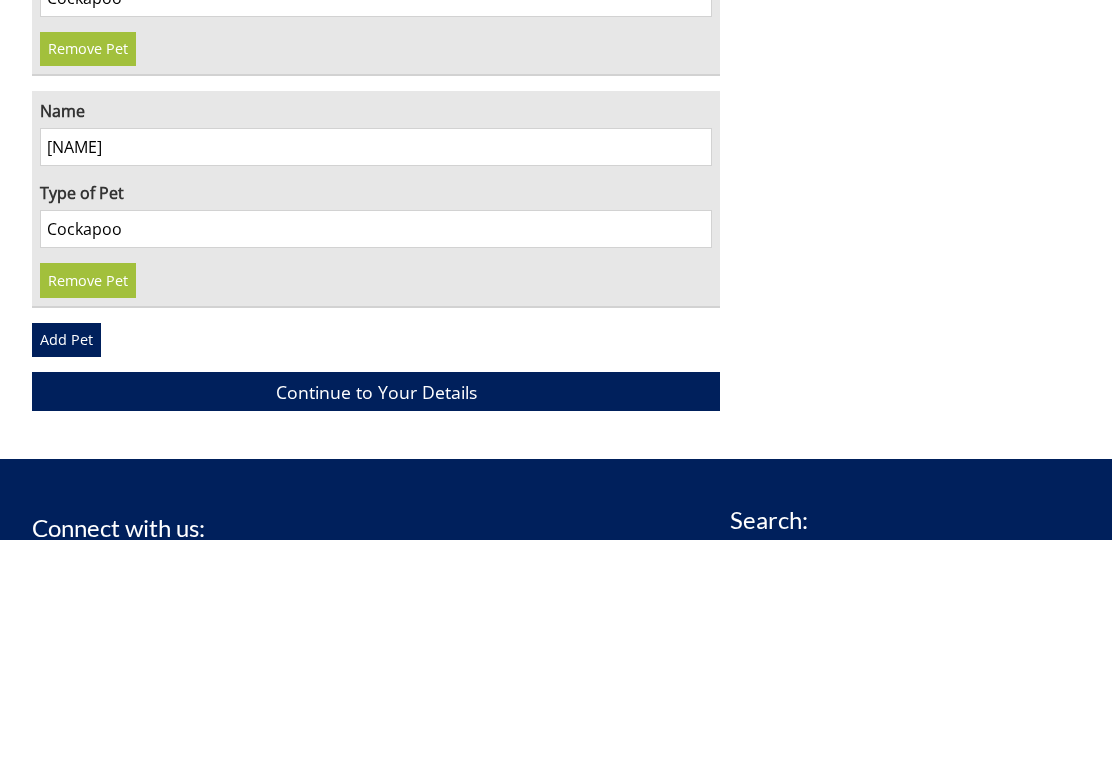 type on "Cockapoo" 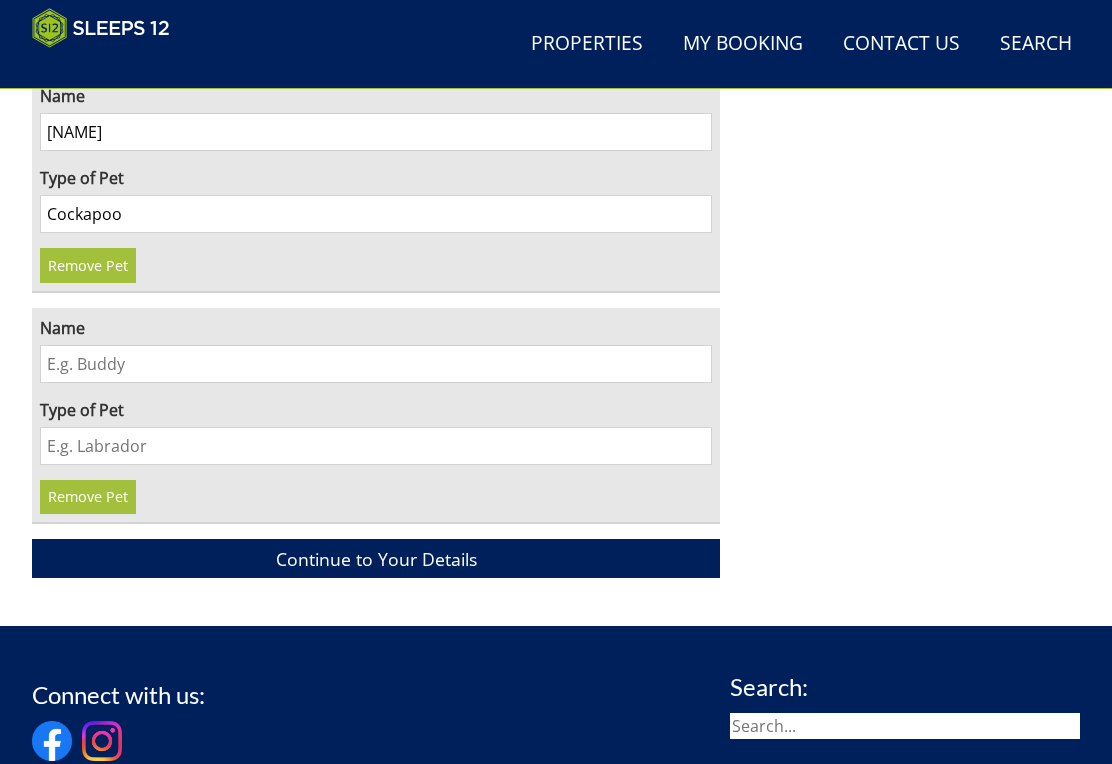 scroll, scrollTop: 1818, scrollLeft: 0, axis: vertical 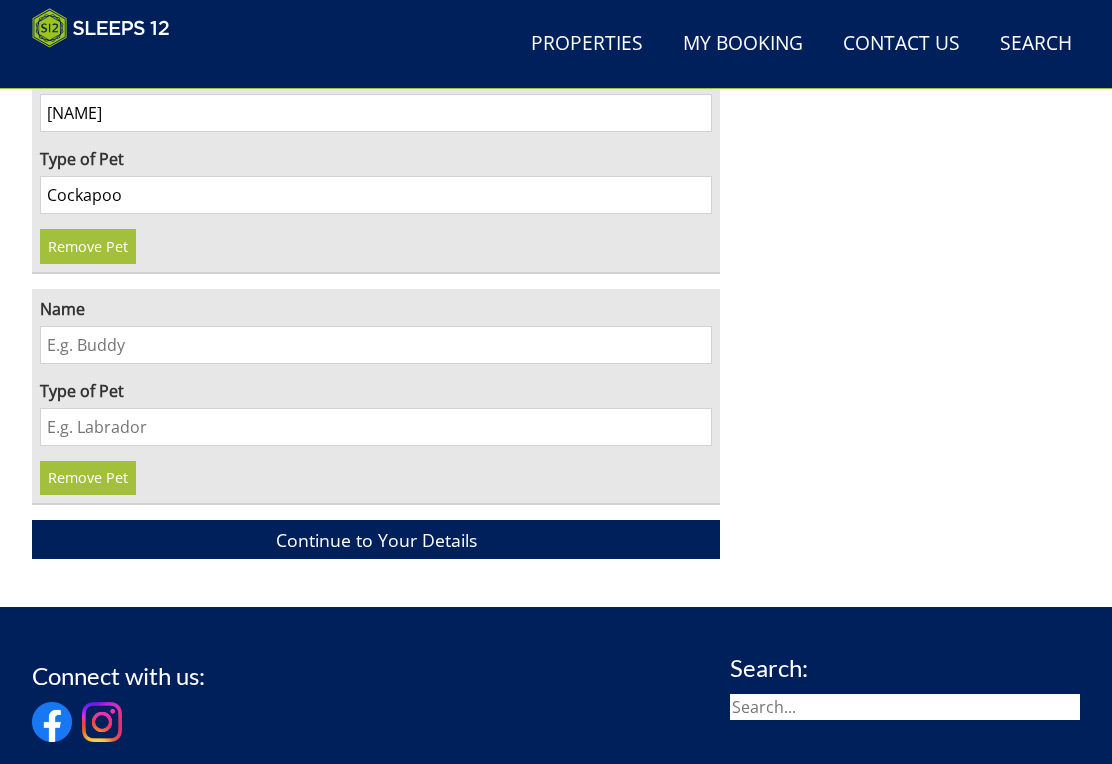 click on "Continue to Your Details" at bounding box center [376, 539] 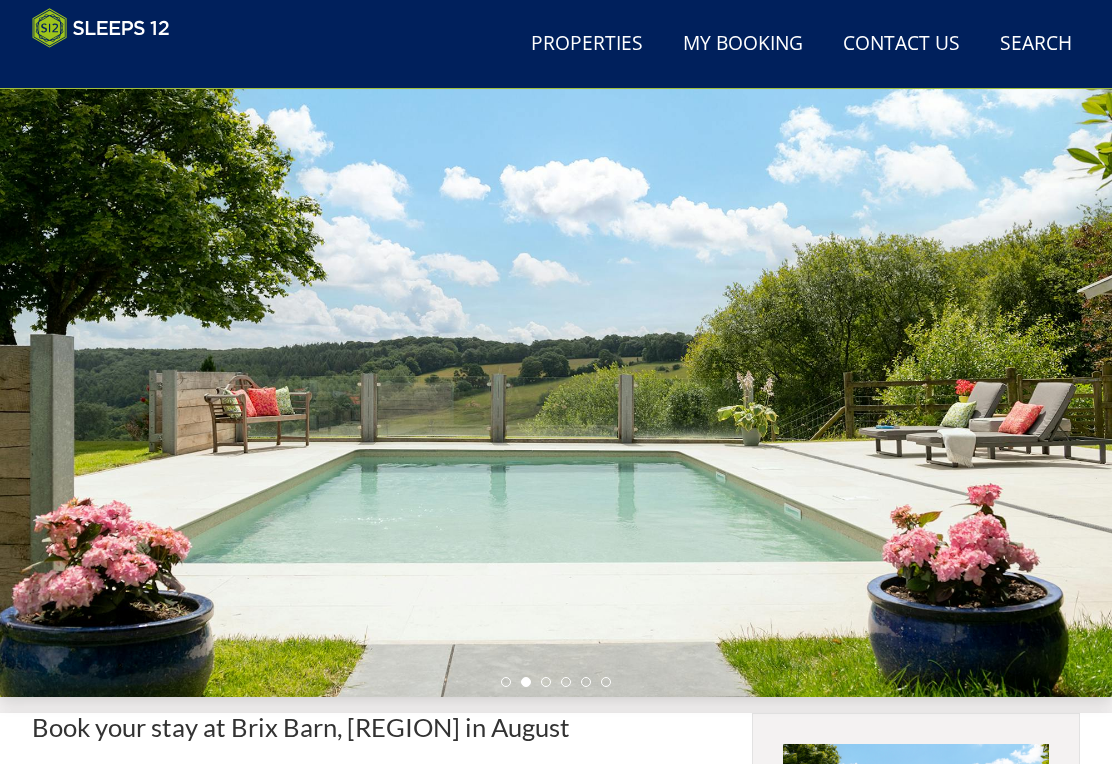 scroll, scrollTop: 0, scrollLeft: 0, axis: both 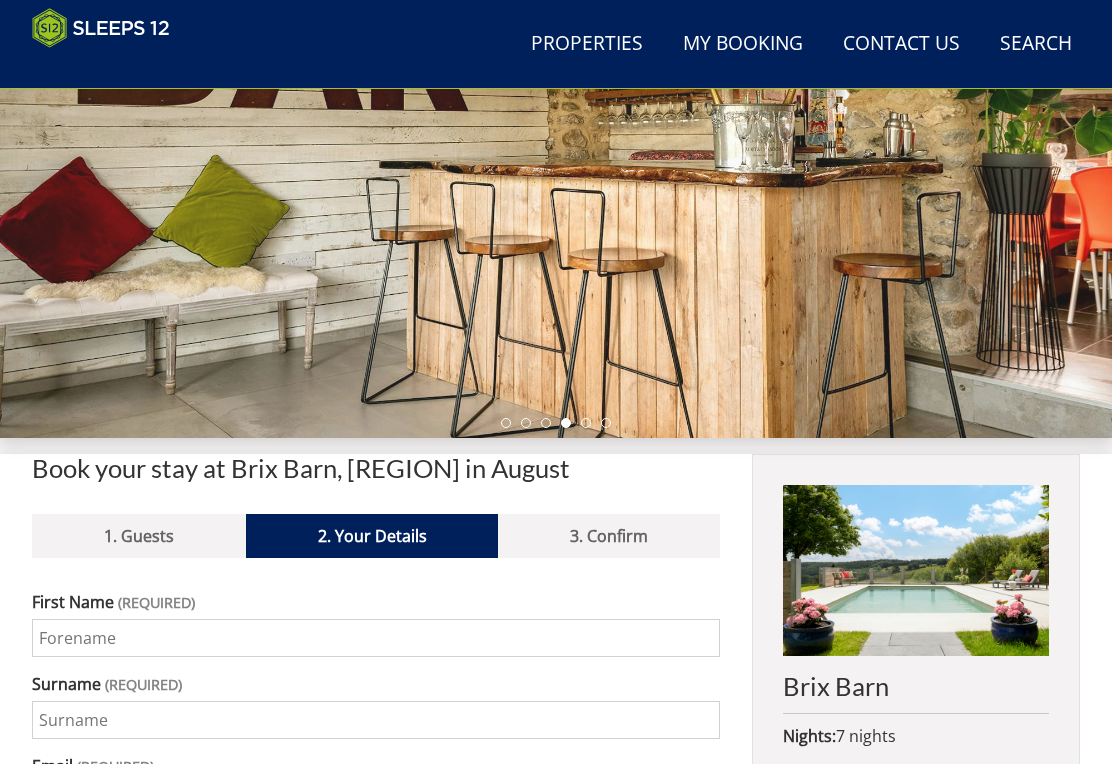 click at bounding box center (506, 423) 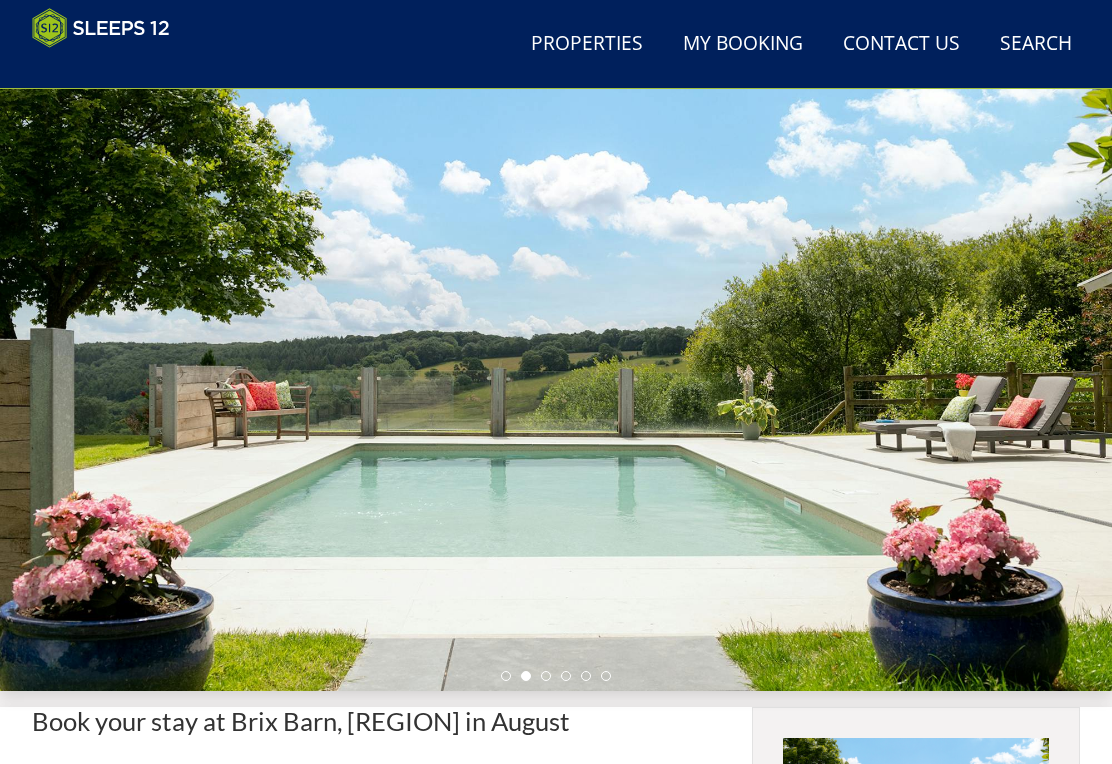scroll, scrollTop: 0, scrollLeft: 0, axis: both 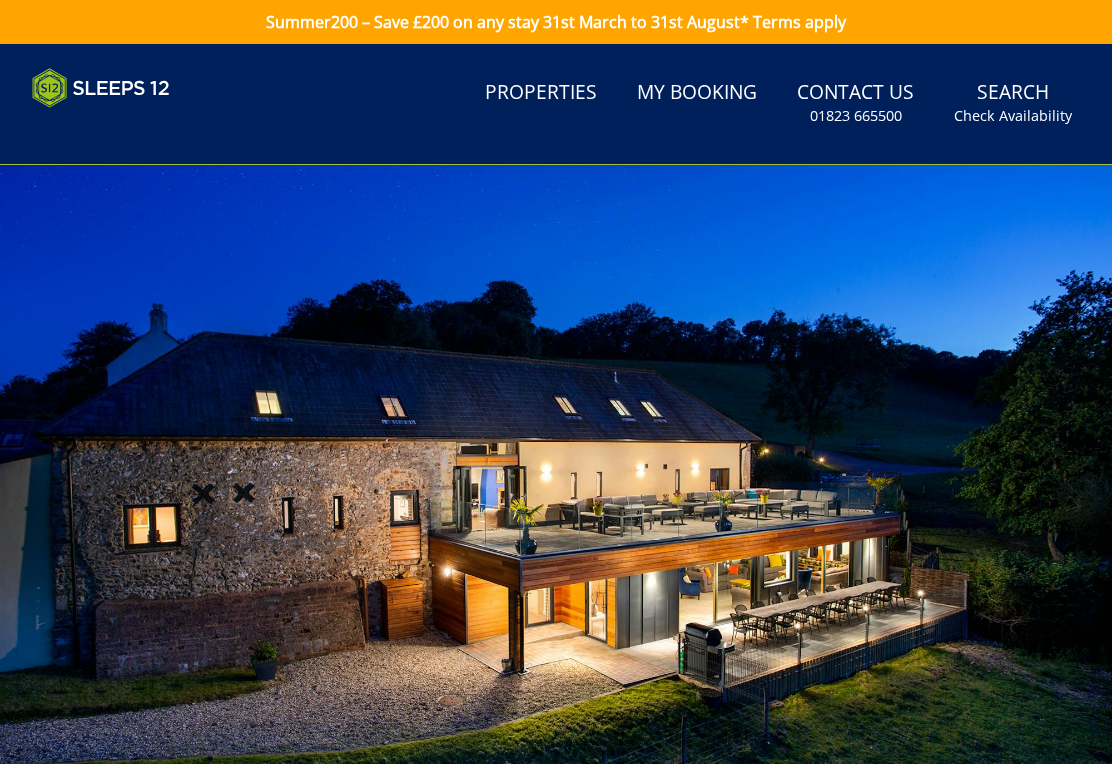 click on "Properties" at bounding box center [541, 93] 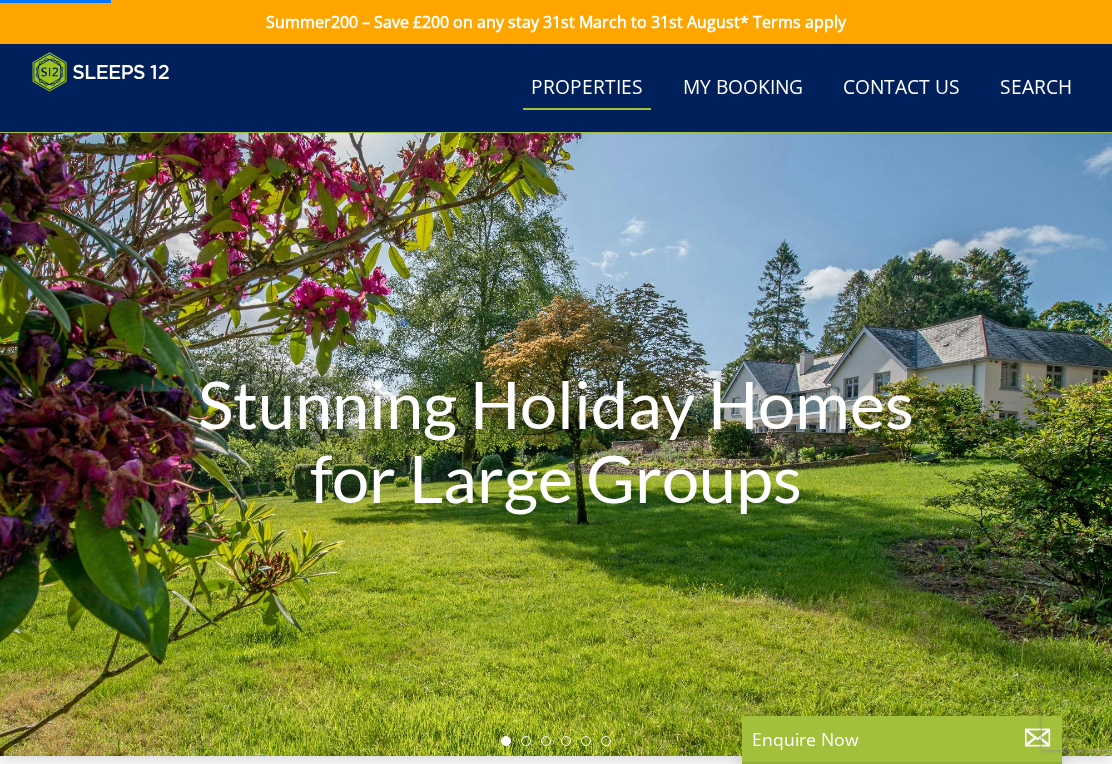 scroll, scrollTop: 0, scrollLeft: 8256, axis: horizontal 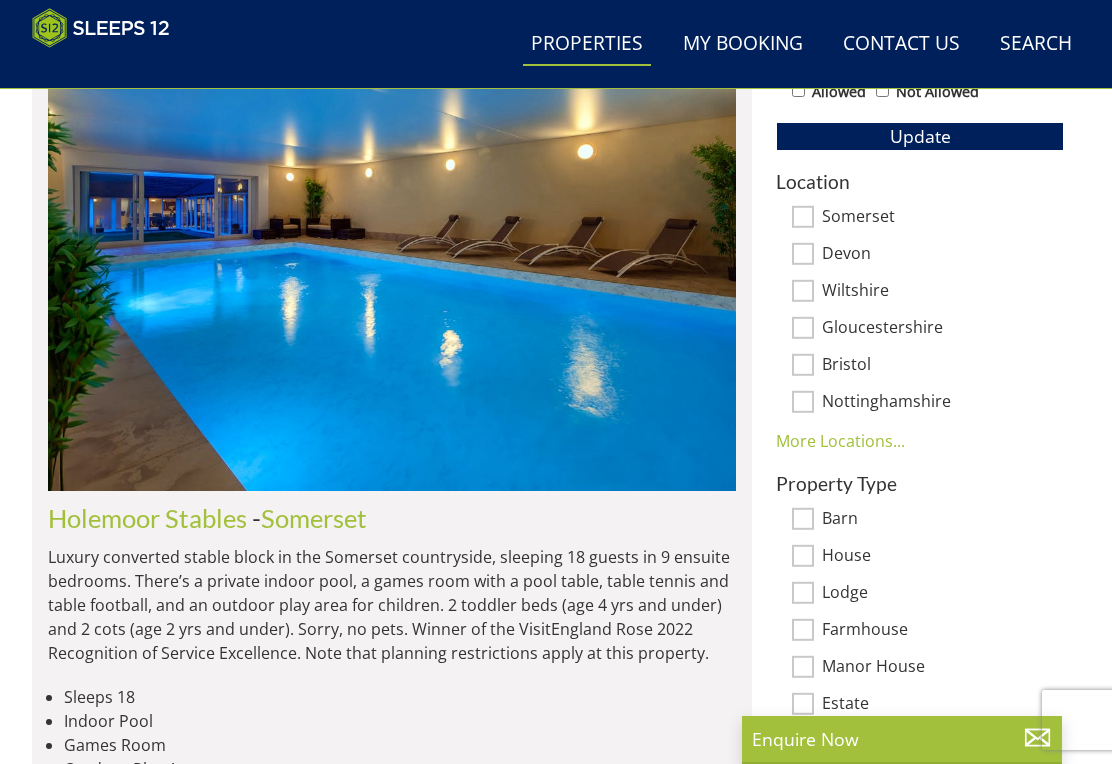 click on "Barn" at bounding box center [803, 519] 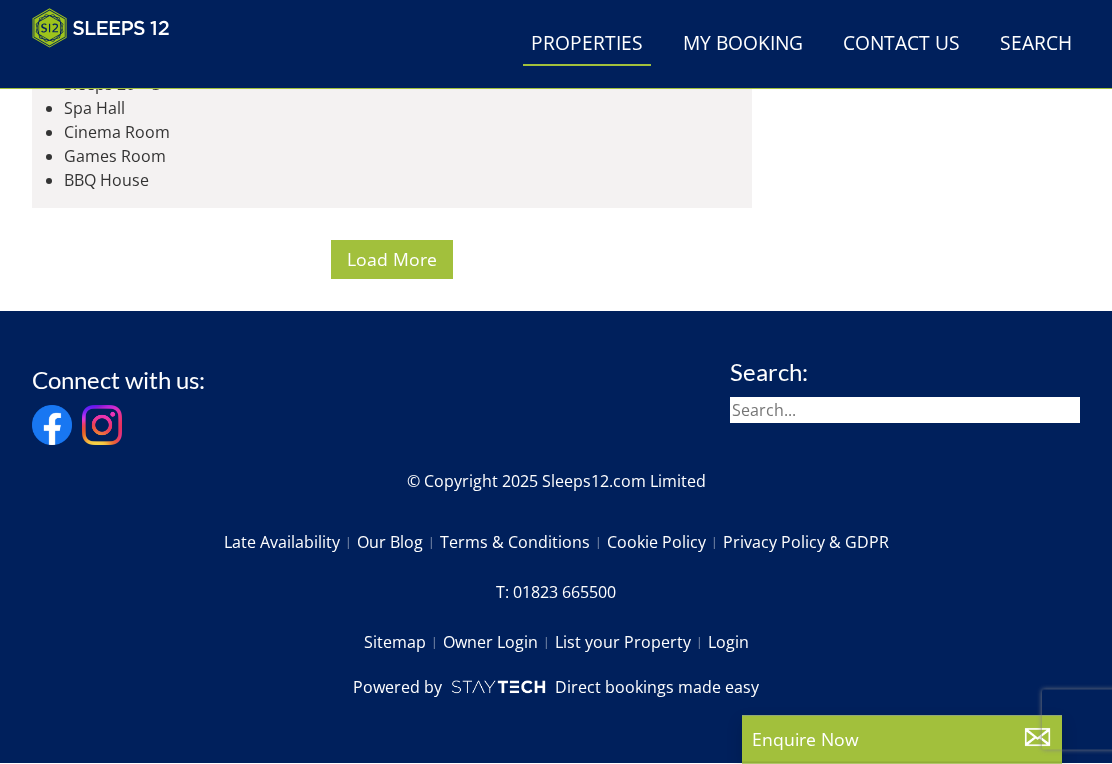 scroll, scrollTop: 16614, scrollLeft: 0, axis: vertical 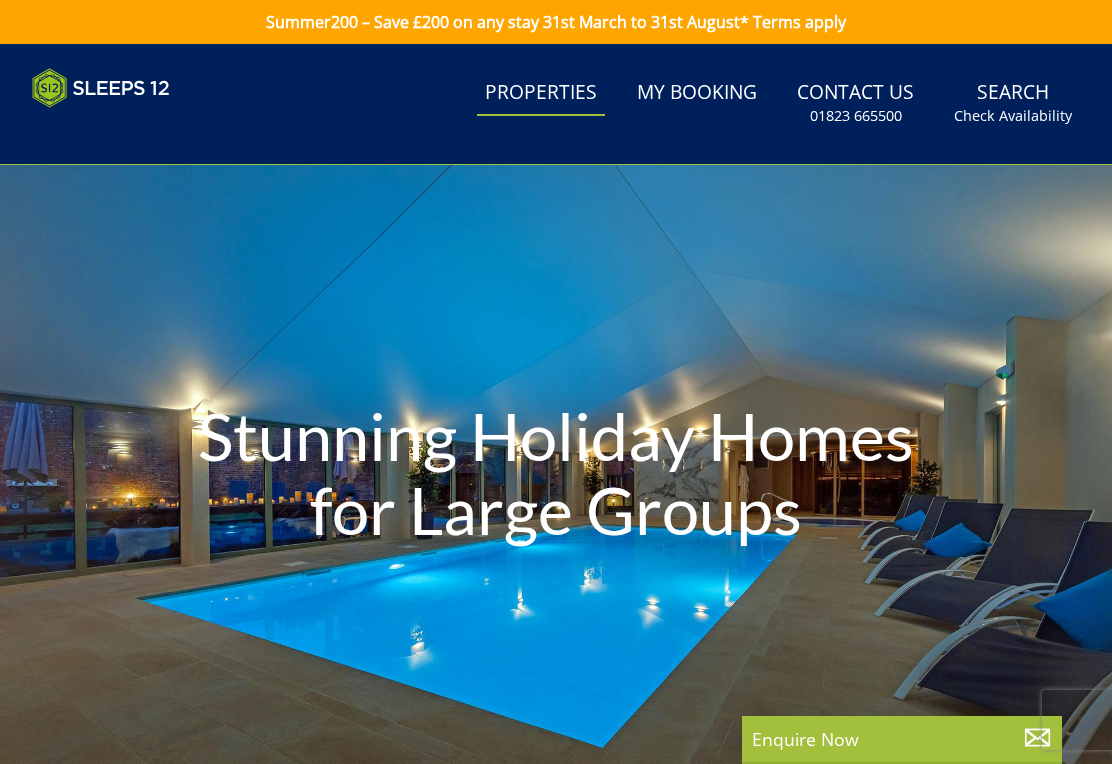 click on "Properties" at bounding box center [541, 93] 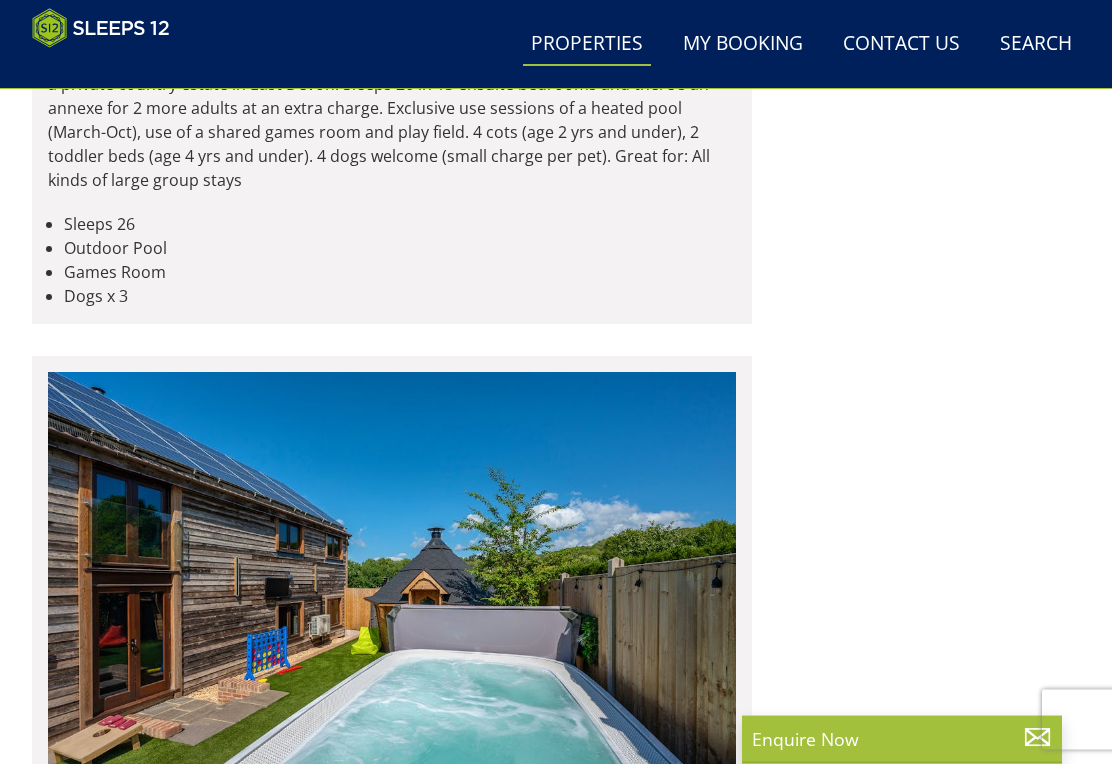 scroll, scrollTop: 2459, scrollLeft: 0, axis: vertical 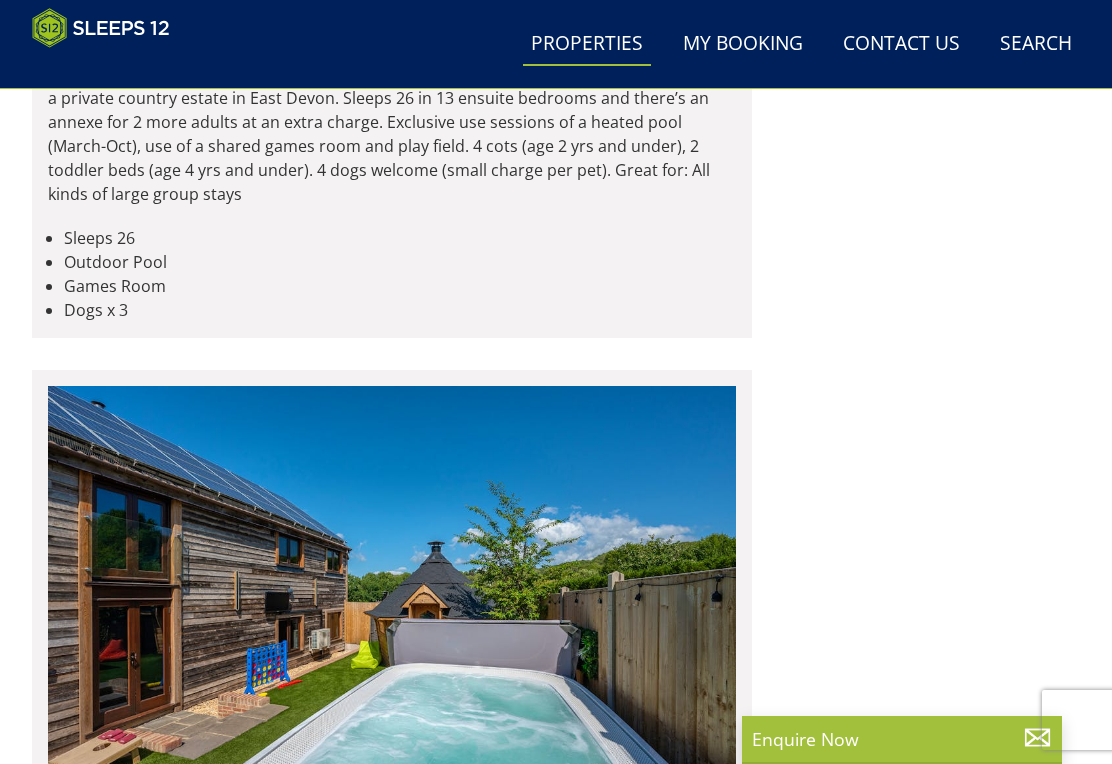 click at bounding box center (392, -214) 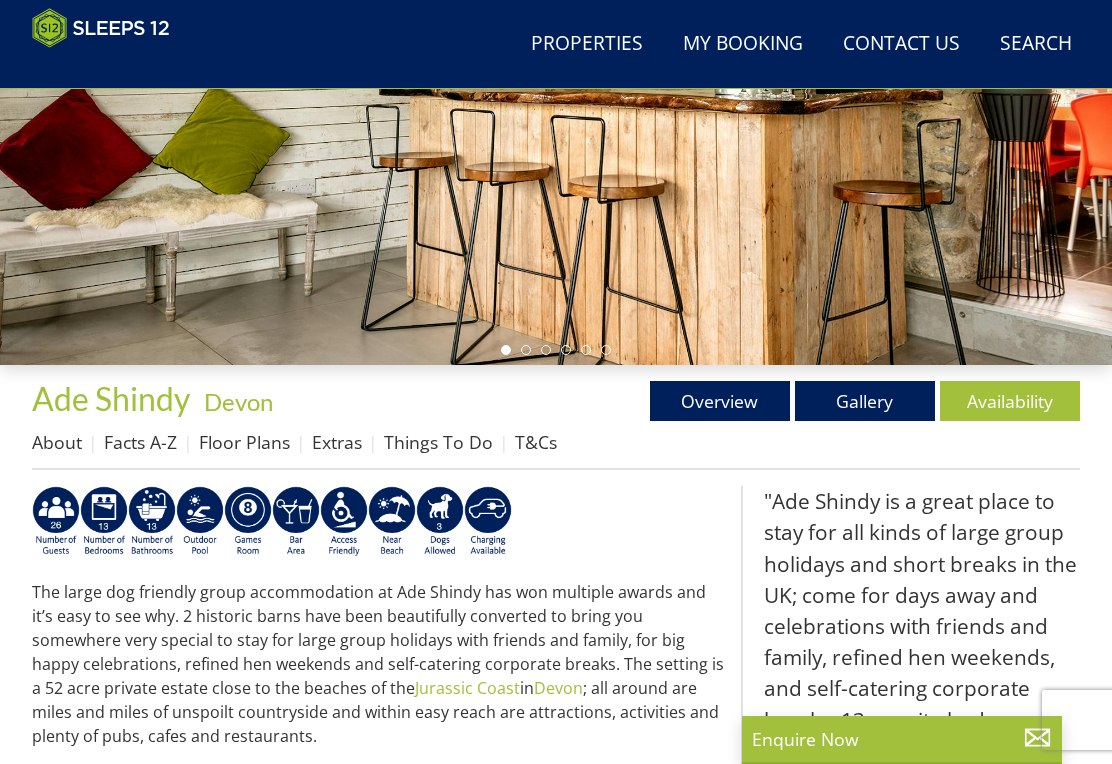 scroll, scrollTop: 401, scrollLeft: 0, axis: vertical 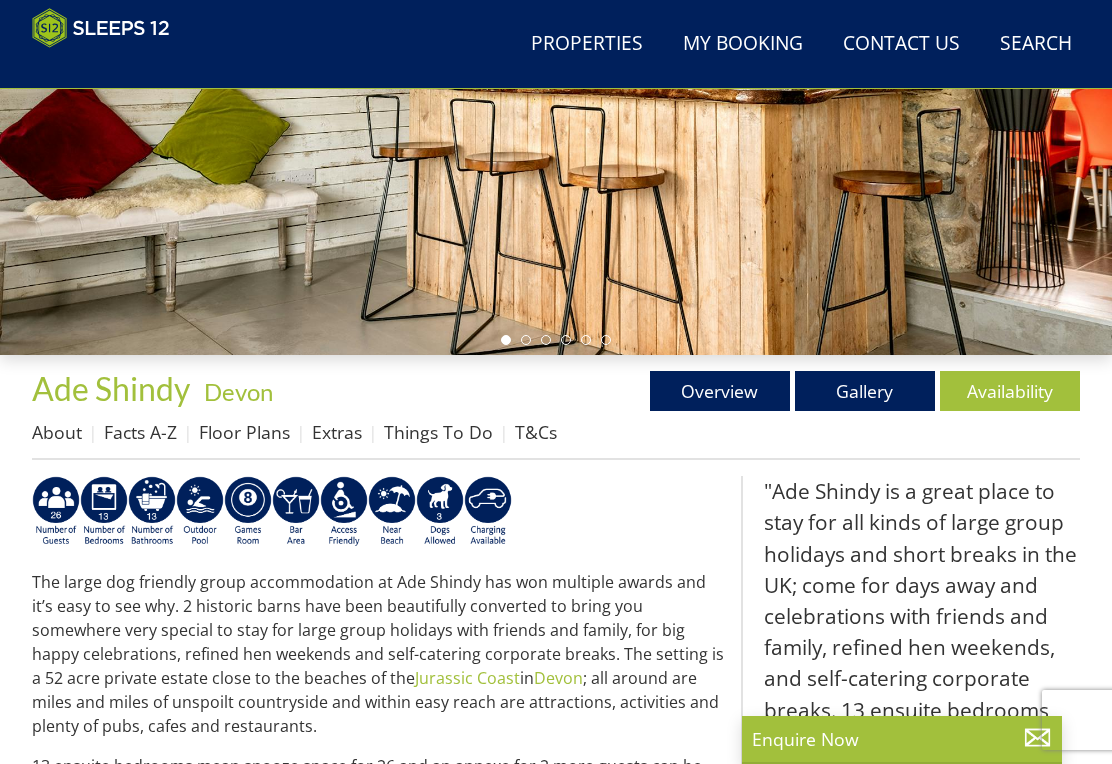 click on "Availability" at bounding box center [1010, 391] 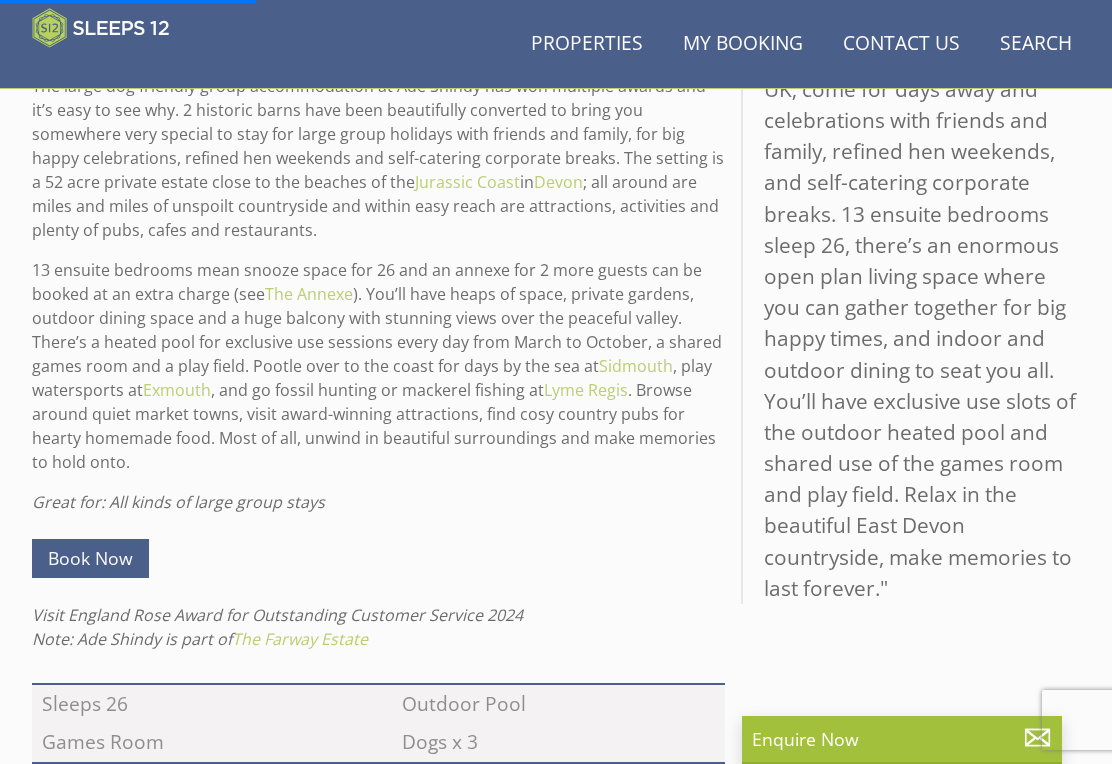 scroll, scrollTop: 849, scrollLeft: 0, axis: vertical 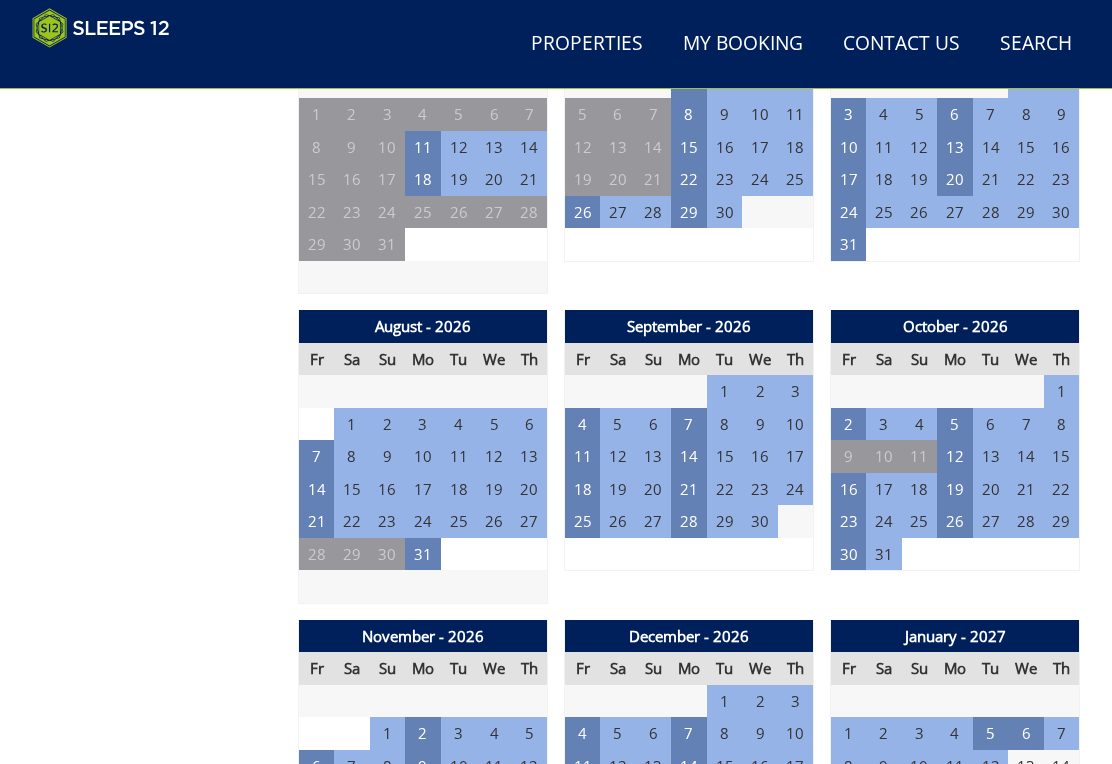 click on "21" at bounding box center [317, 521] 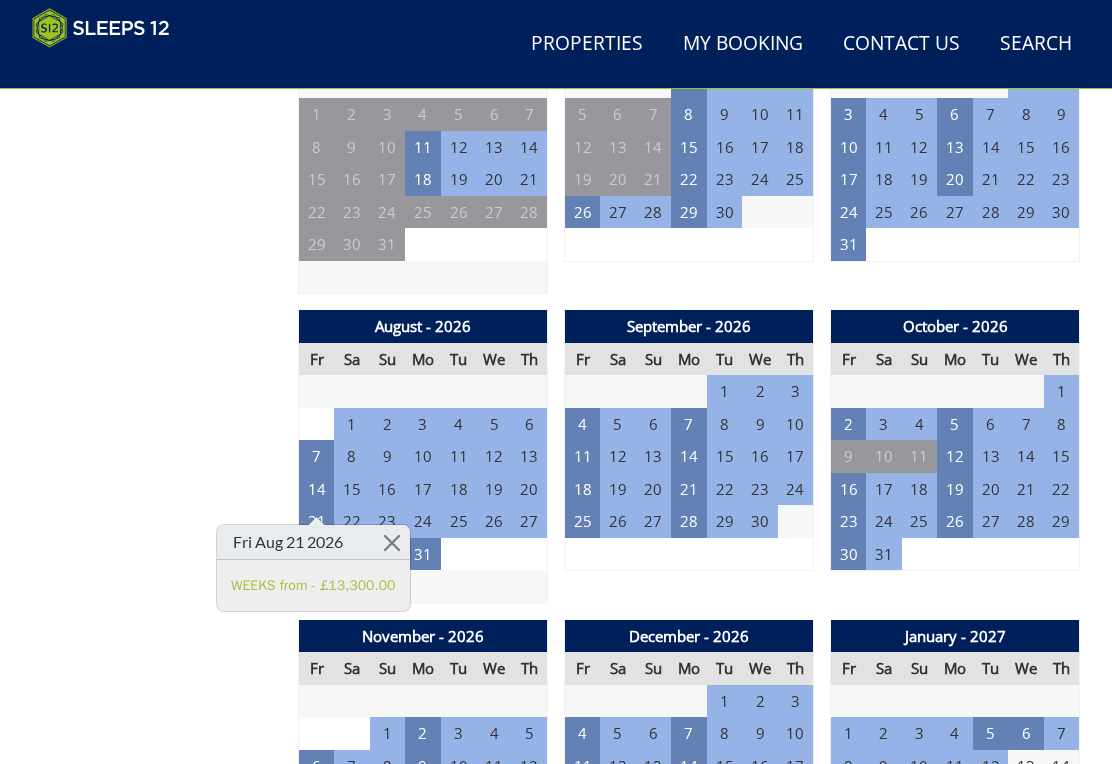 click on "WEEKS from  - £13,300.00" at bounding box center (313, 585) 